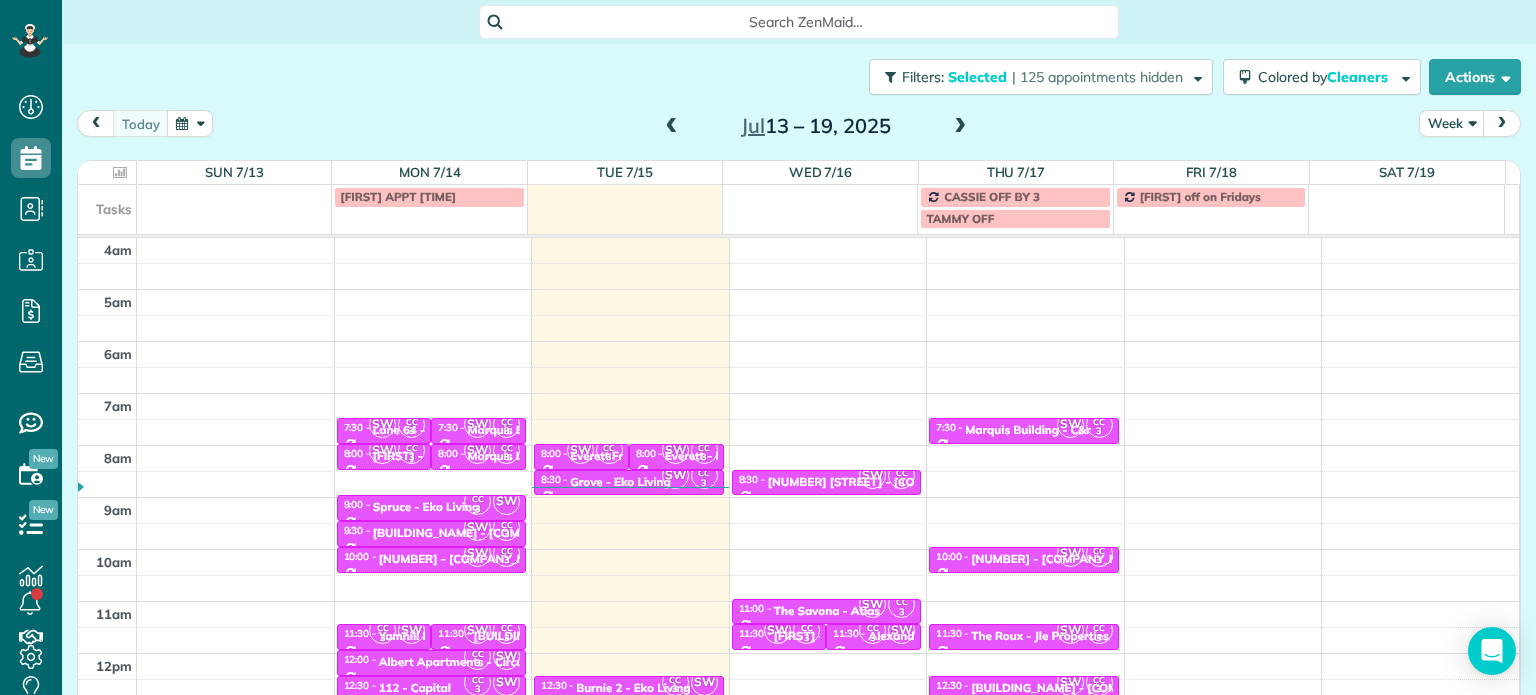 scroll, scrollTop: 0, scrollLeft: 0, axis: both 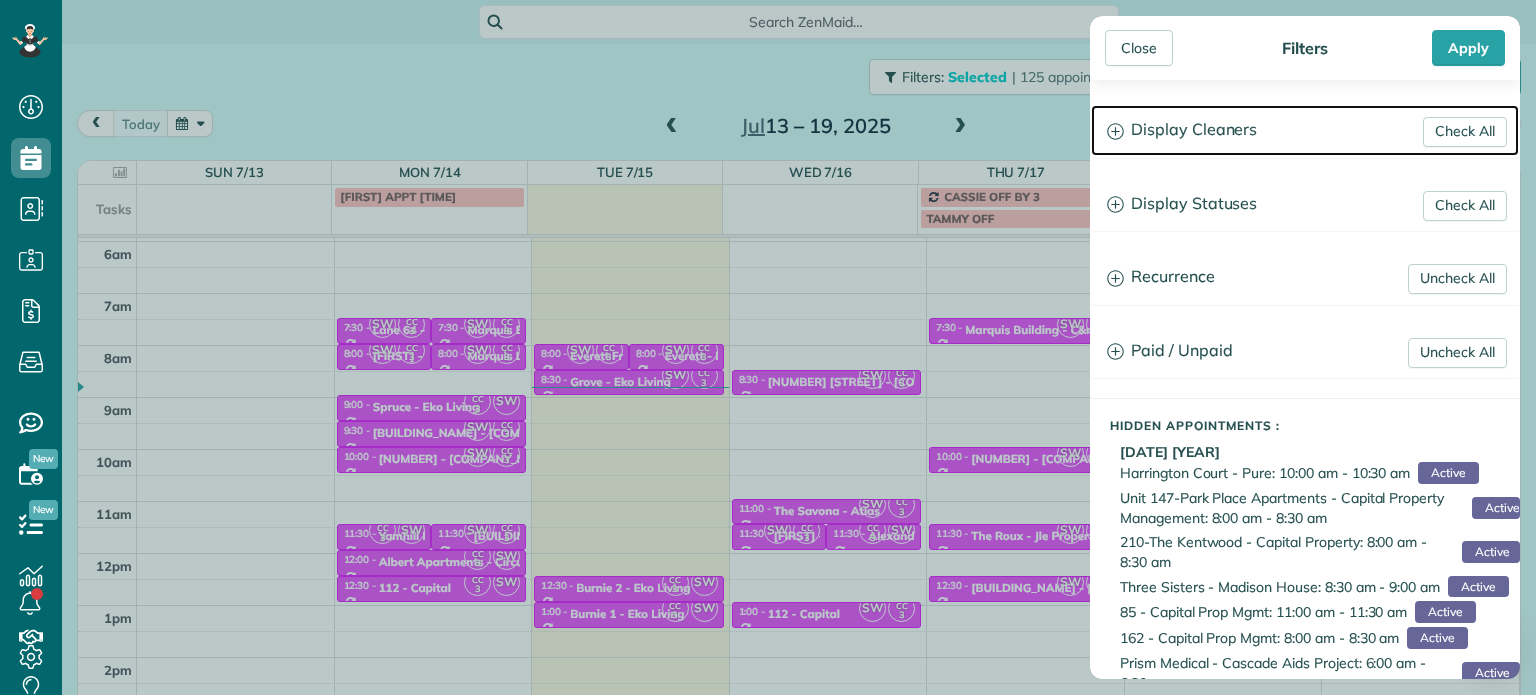 click on "Display Cleaners" at bounding box center [1305, 130] 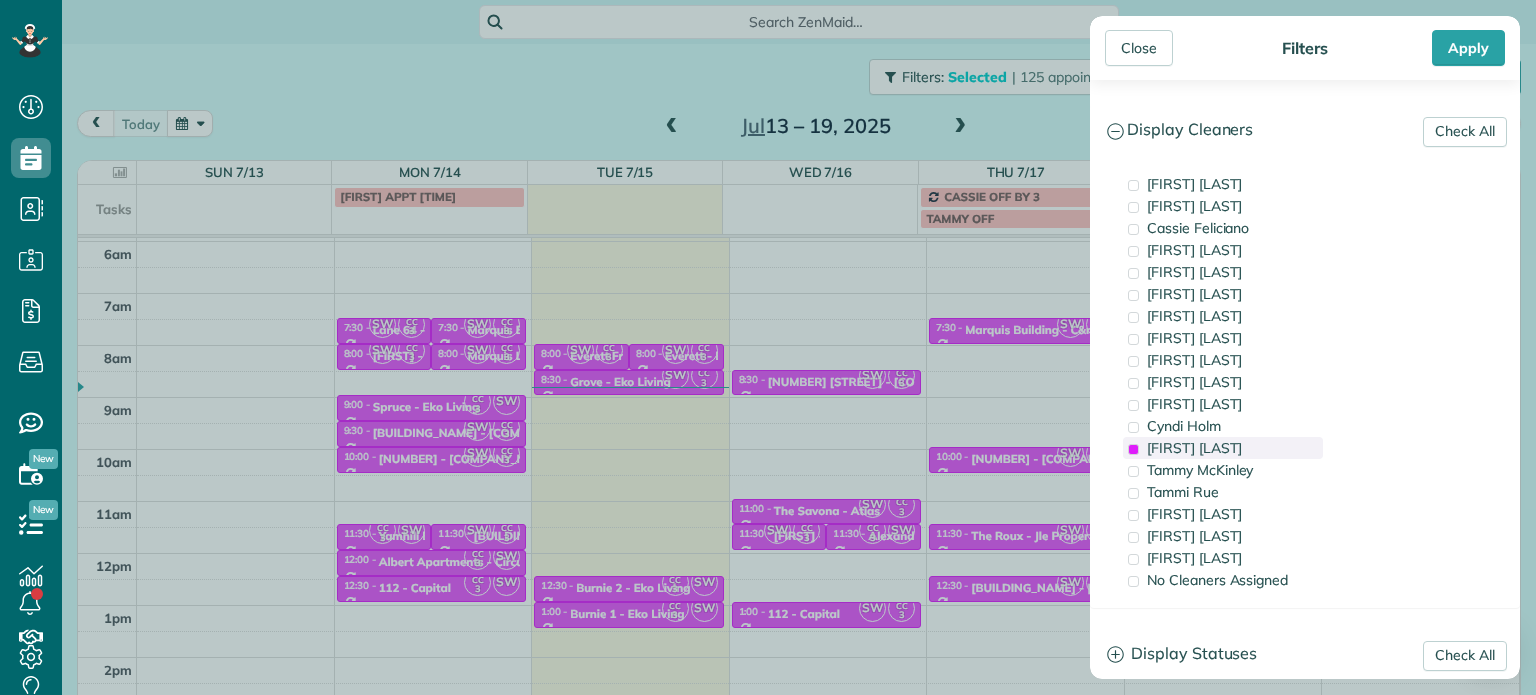 click on "[FIRST] [LAST]" at bounding box center [1194, 448] 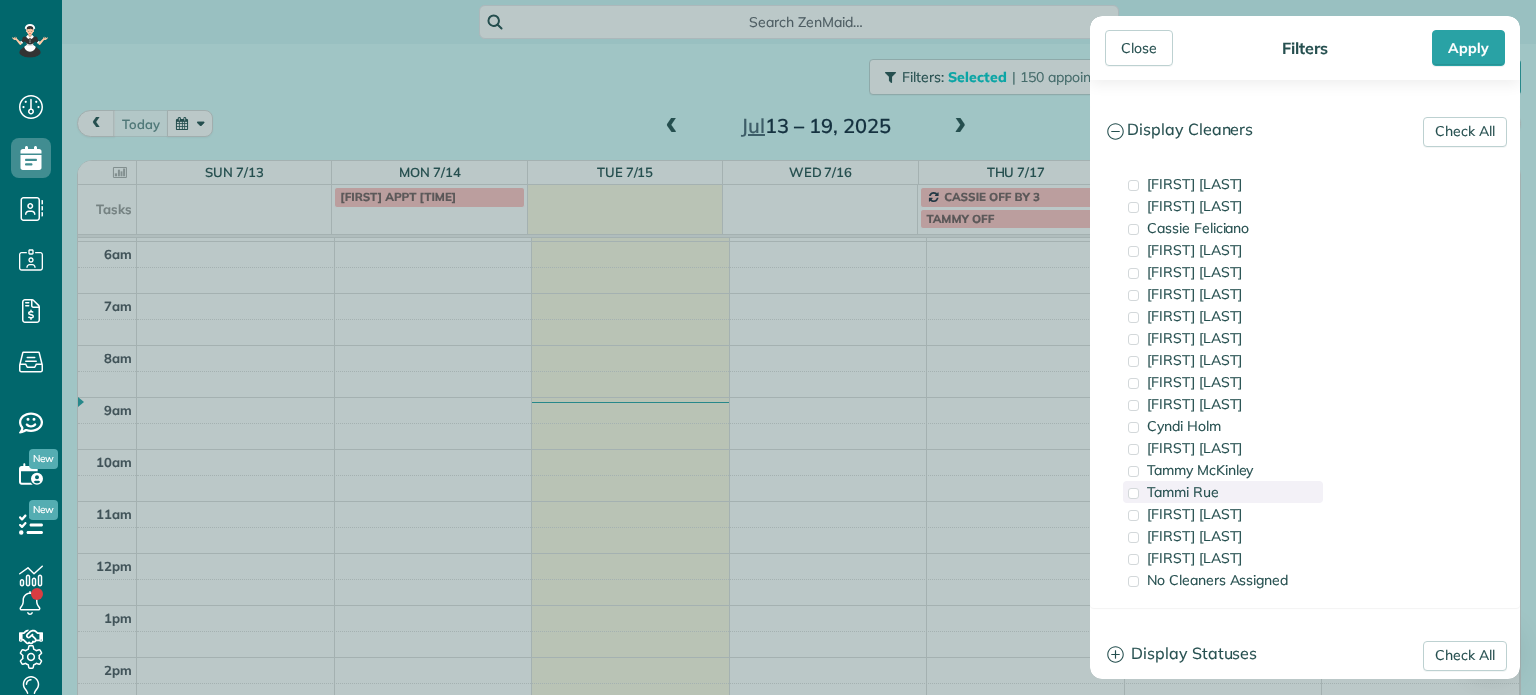 click on "Tammi Rue" at bounding box center [1183, 492] 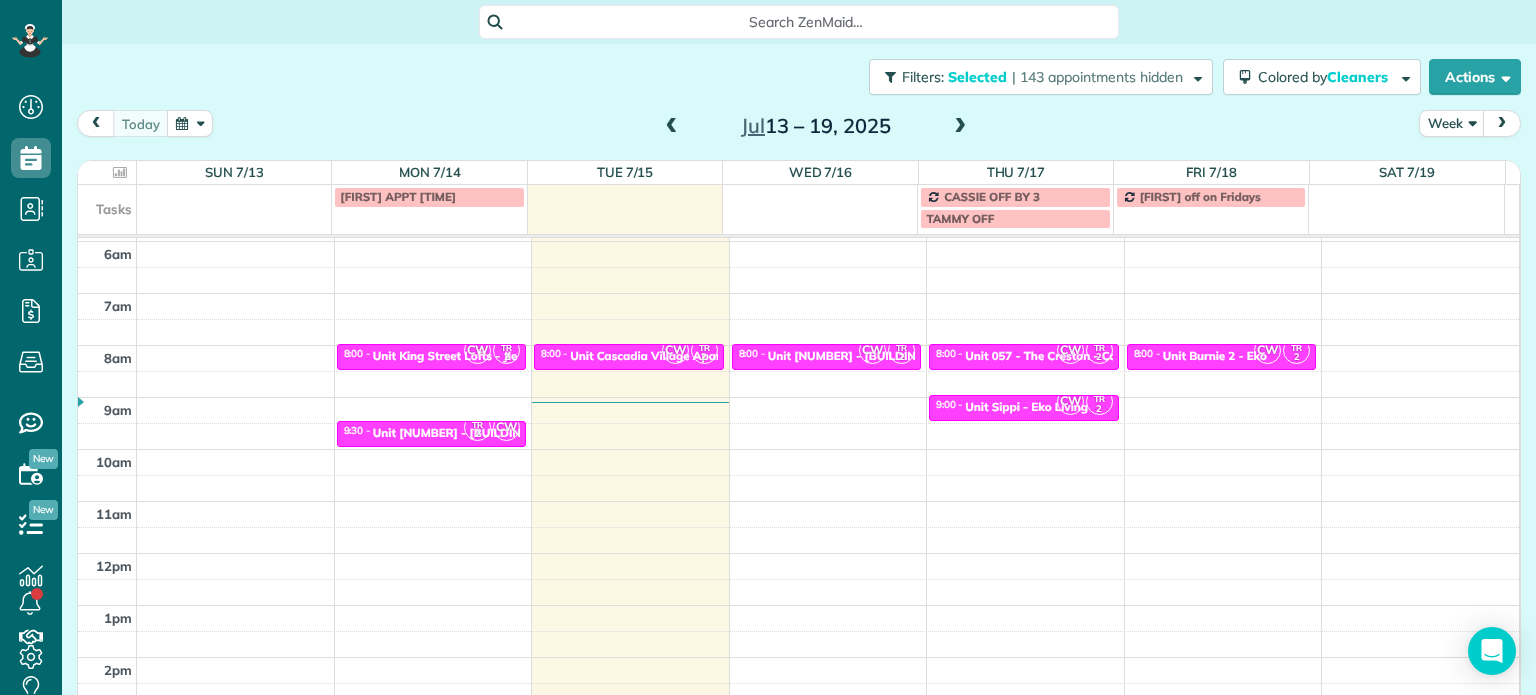 click on "Close
Filters
Apply
Check All
Display Cleaners
[FIRST] [LAST]
[FIRST] [LAST]
[FIRST] [LAST]
[FIRST] [LAST]
[FIRST] [LAST]
[FIRST] [LAST]
[FIRST] [LAST]" at bounding box center (768, 347) 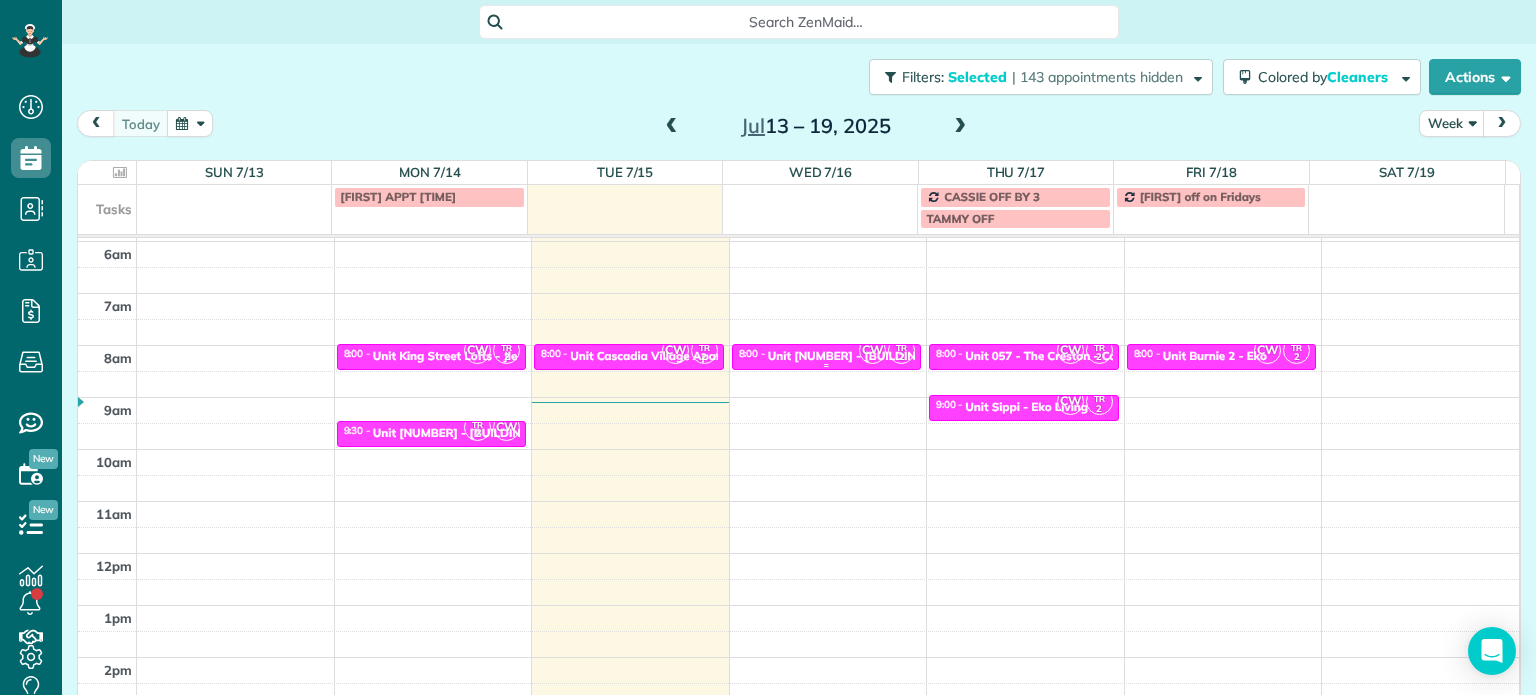 click on "Unit [NUMBER] - [BUILDING_NAME] - [COMPANY_NAME]" at bounding box center [927, 356] 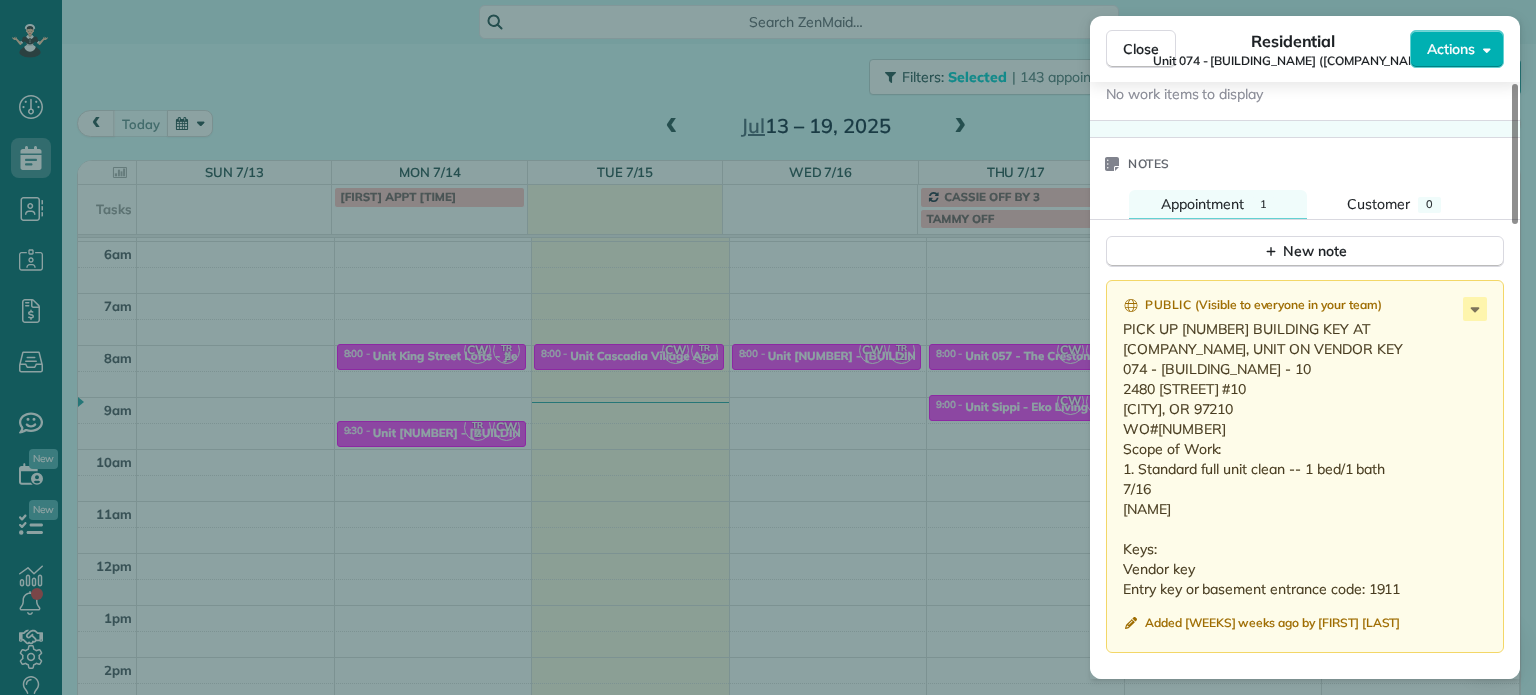 scroll, scrollTop: 1528, scrollLeft: 0, axis: vertical 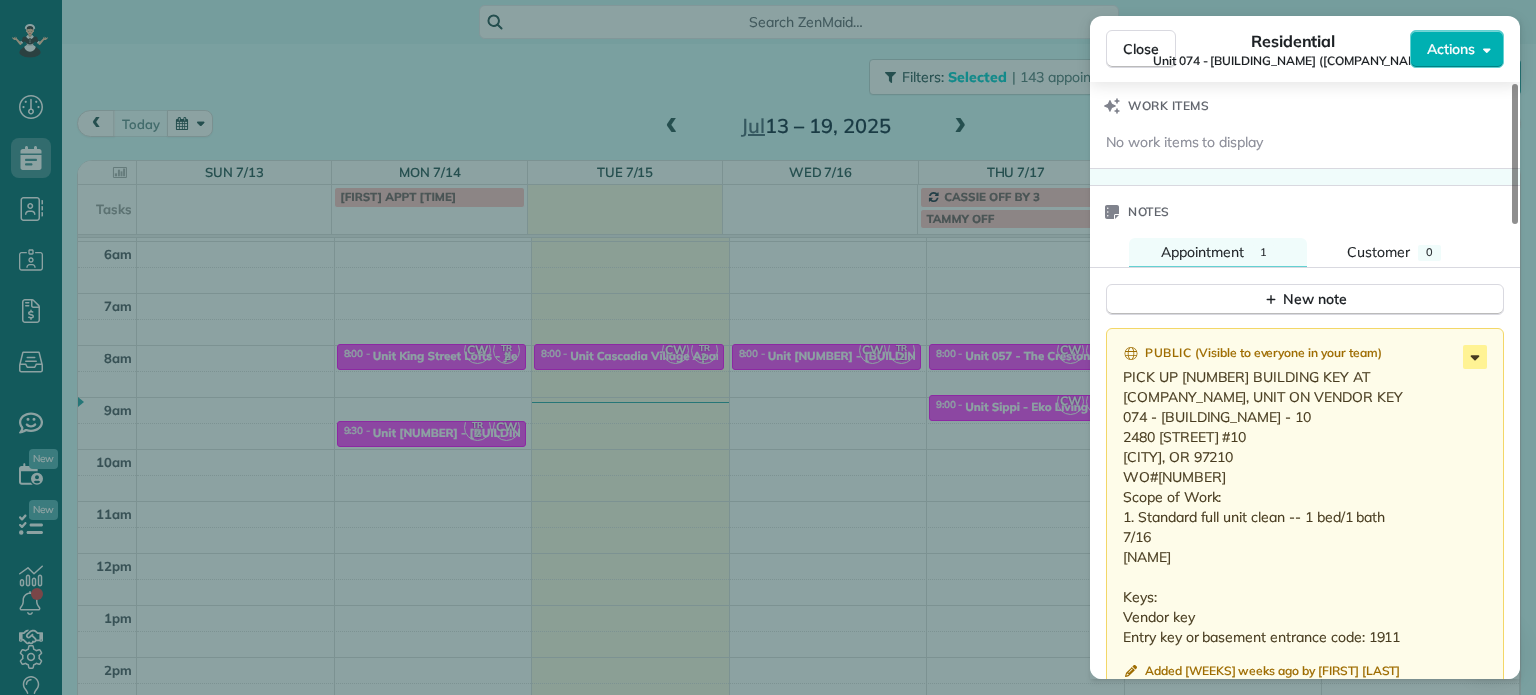 click 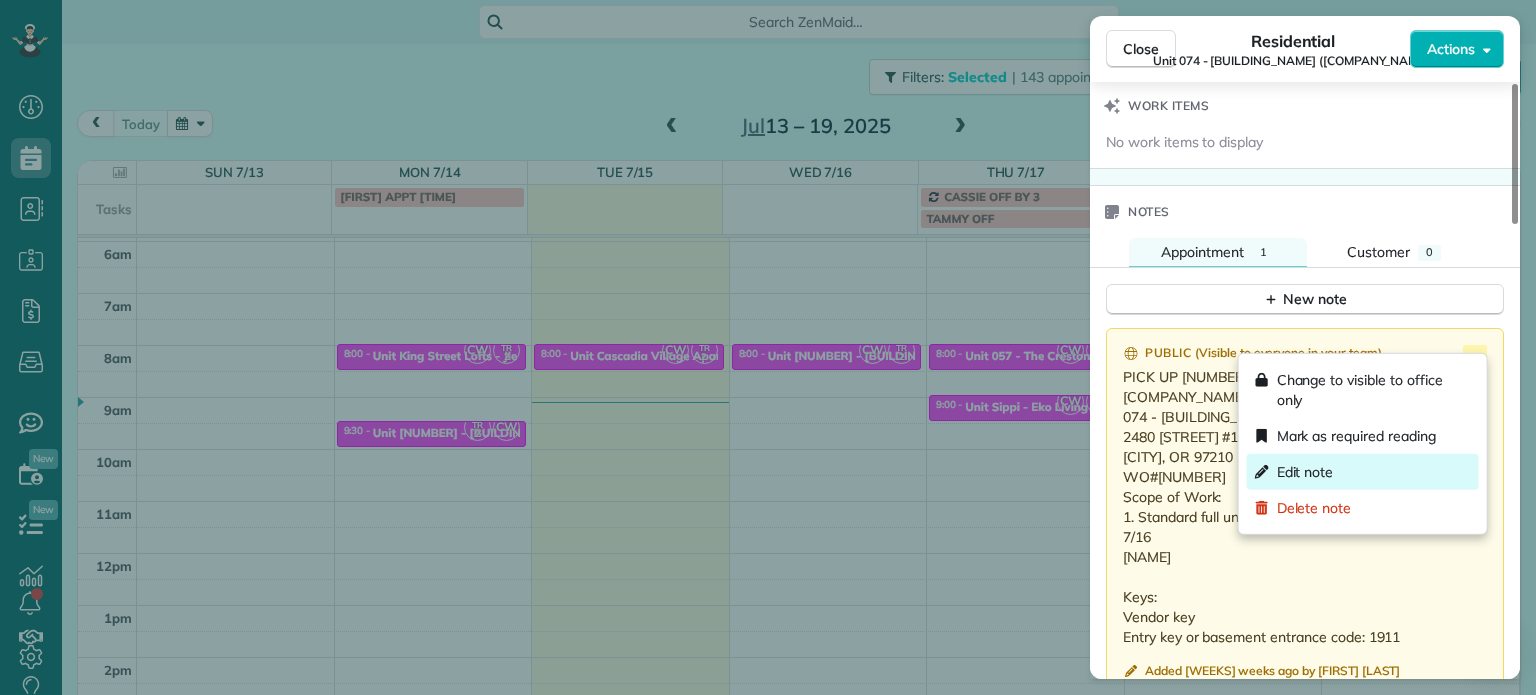 click on "Edit note" at bounding box center [1305, 472] 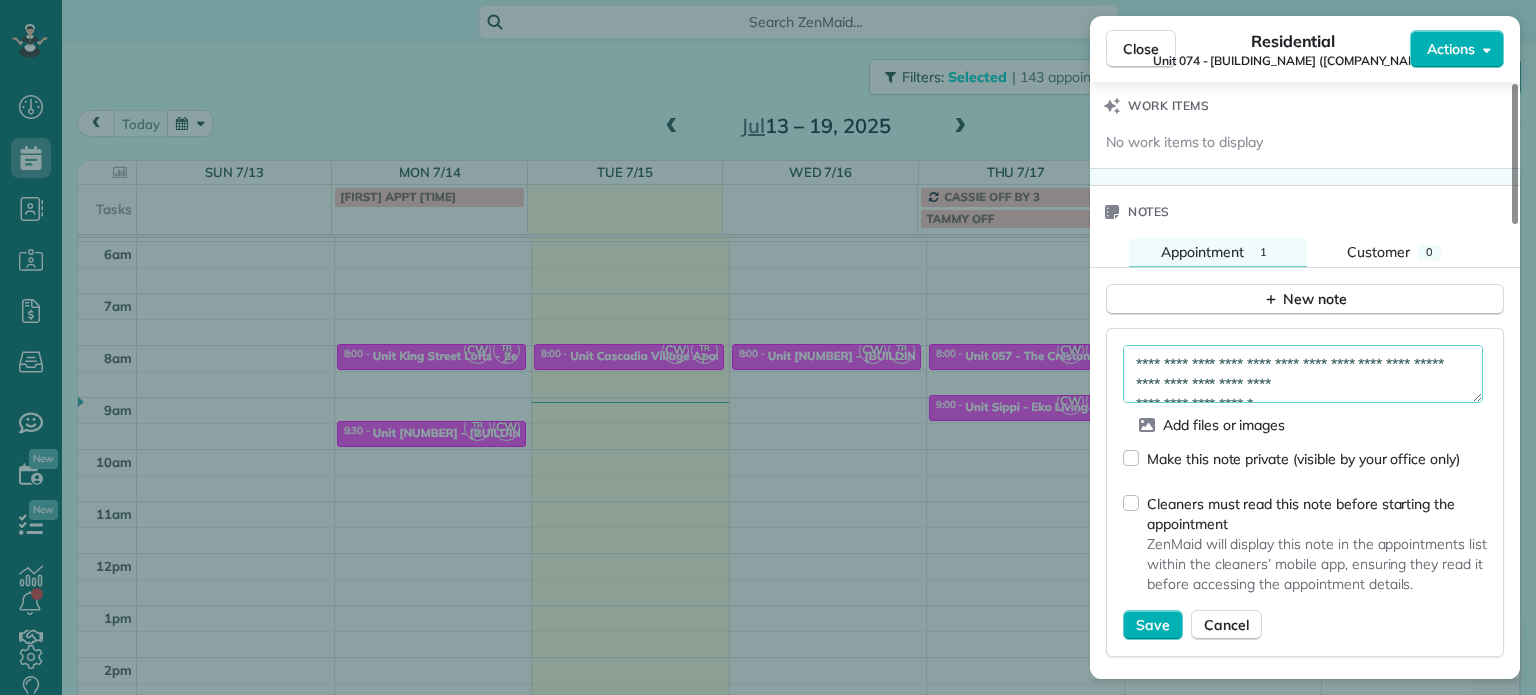 drag, startPoint x: 1248, startPoint y: 364, endPoint x: 1108, endPoint y: 344, distance: 141.42136 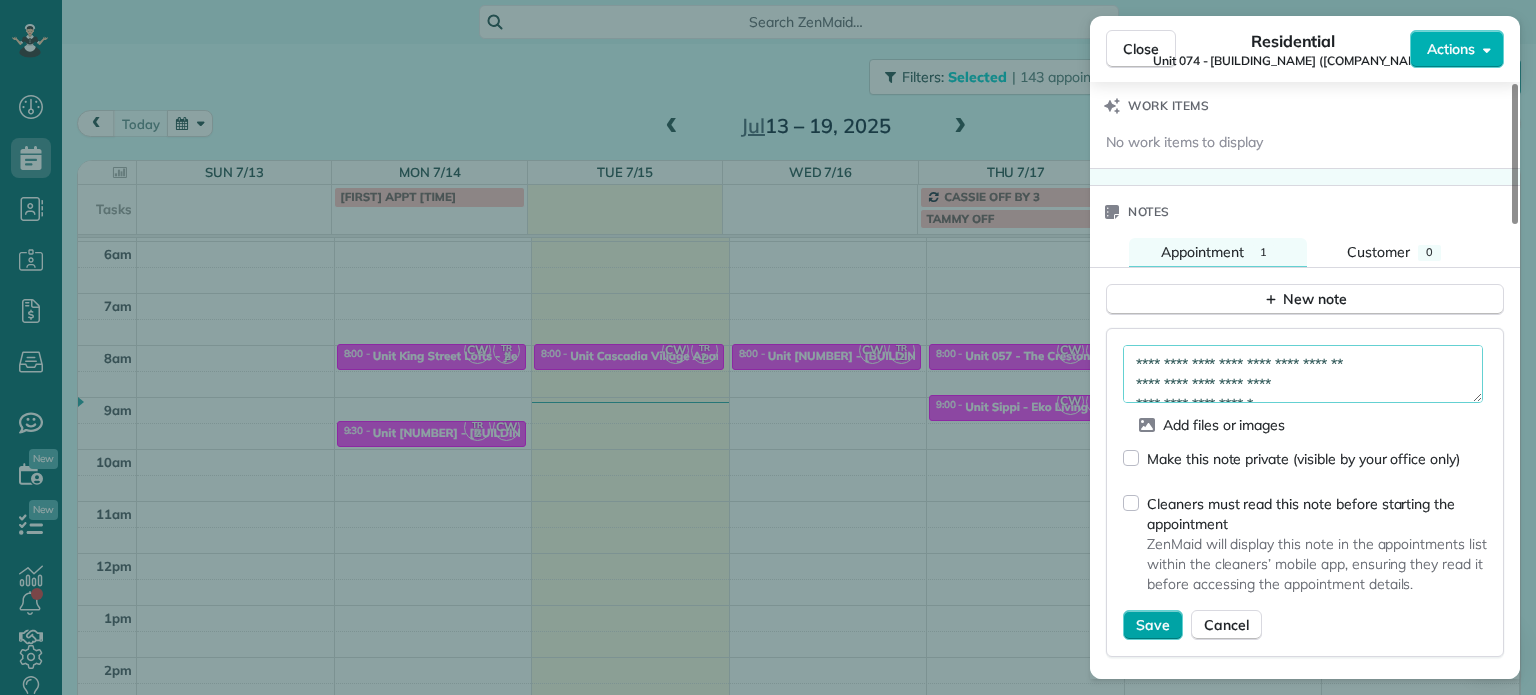 type on "**********" 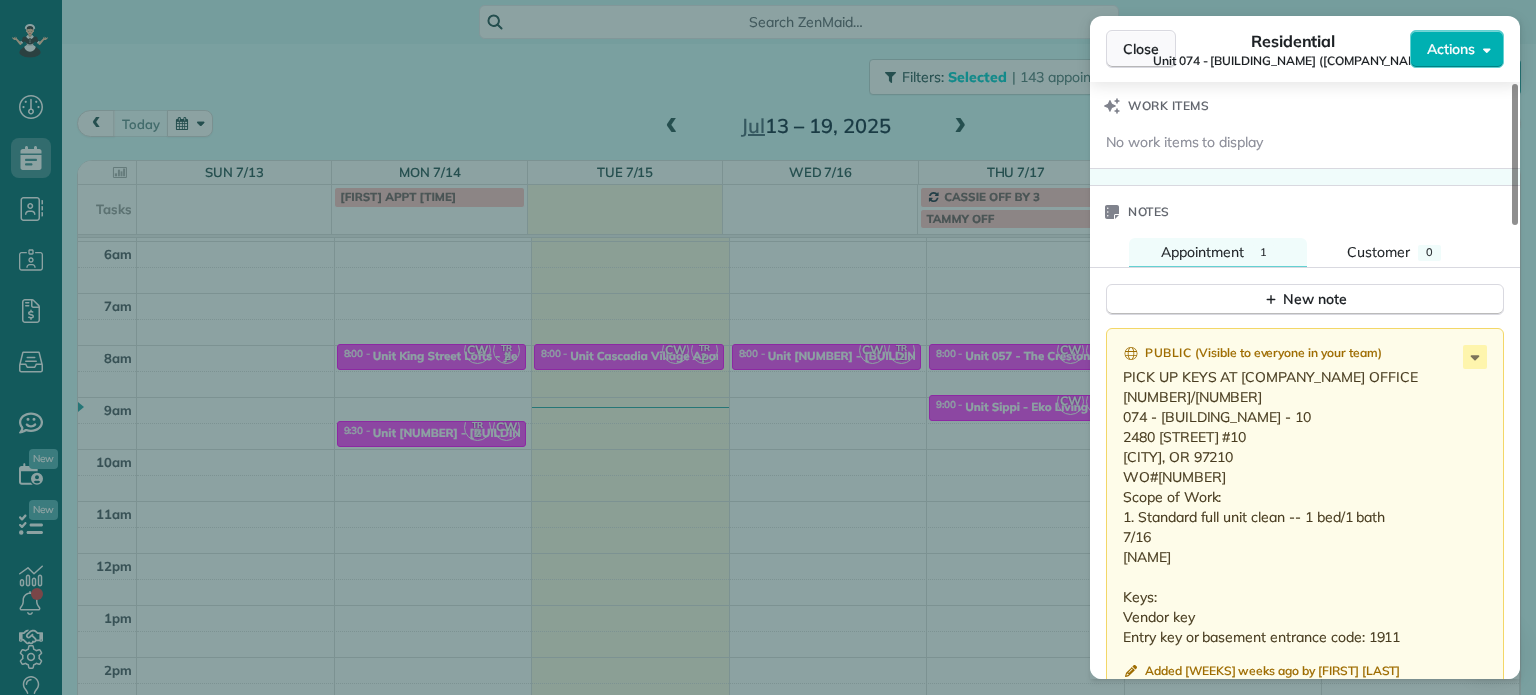 click on "Close" at bounding box center [1141, 49] 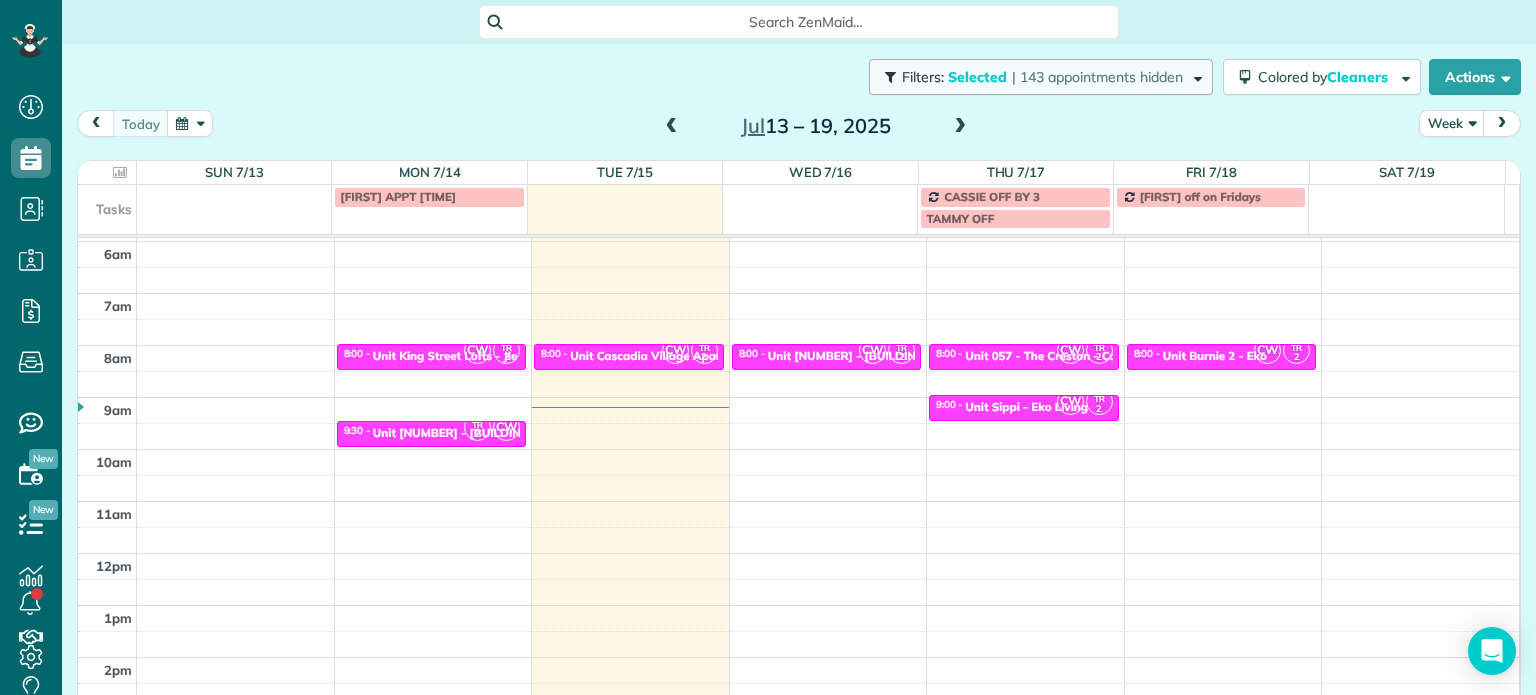 click at bounding box center (1194, 76) 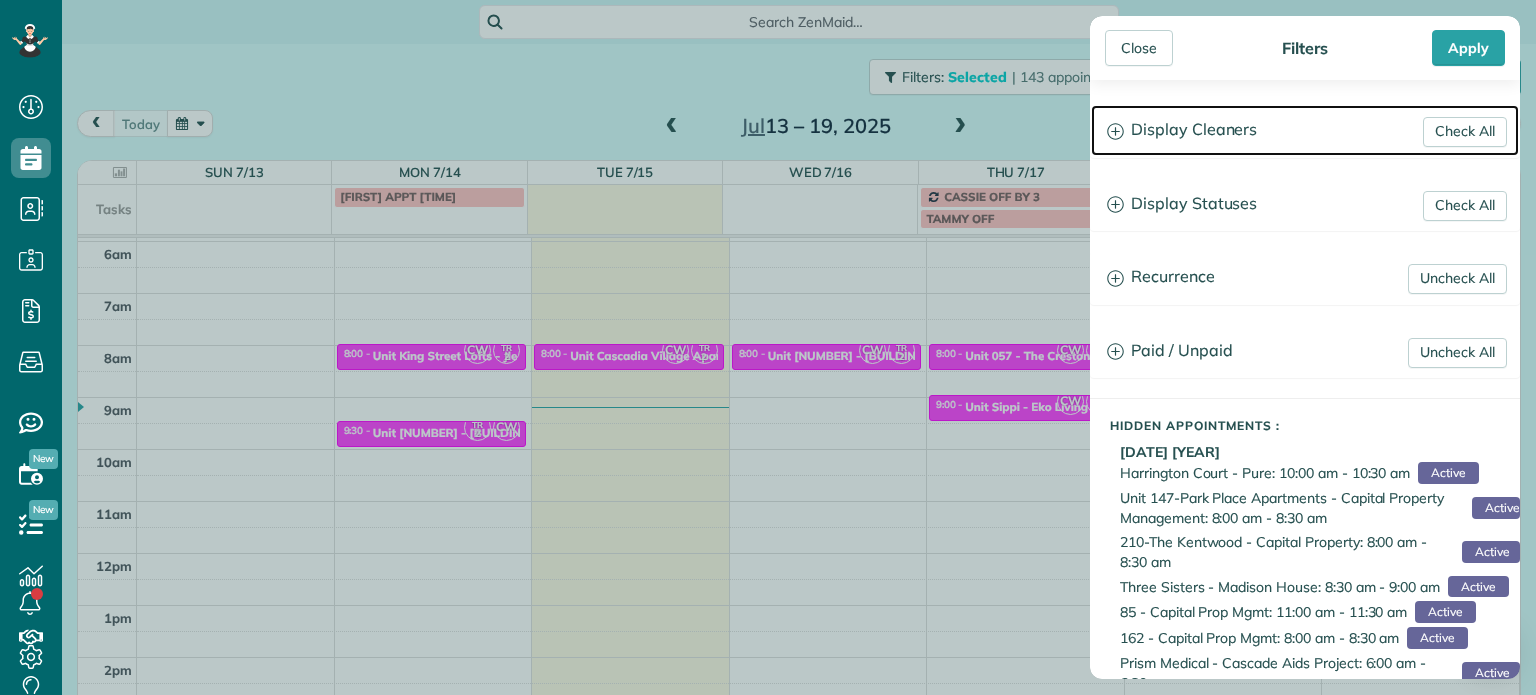 click on "Display Cleaners" at bounding box center [1305, 130] 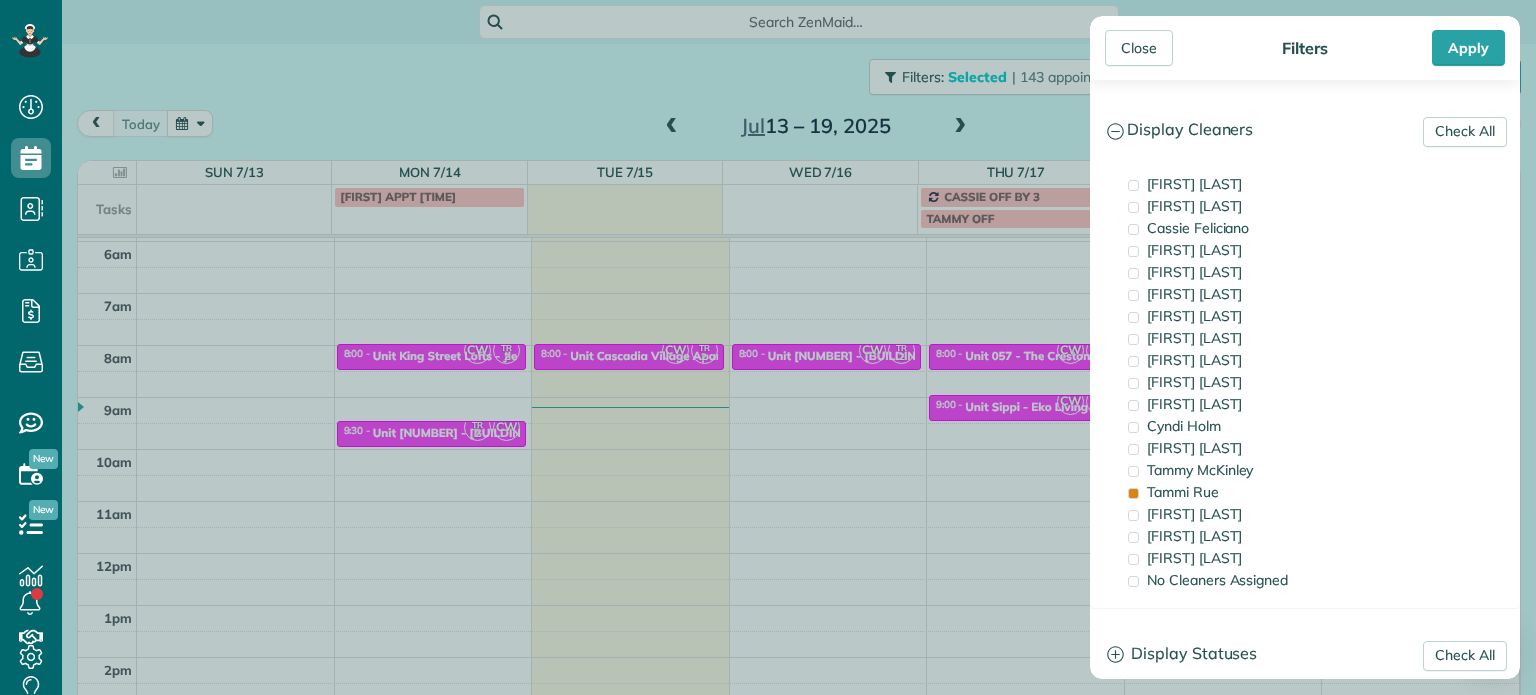 click on "Close
Filters
Apply
Check All
Display Cleaners
[FIRST] [LAST]
[FIRST] [LAST]
[FIRST] [LAST]
[FIRST] [LAST]
[FIRST] [LAST]
[FIRST] [LAST]
[FIRST] [LAST]" at bounding box center [768, 347] 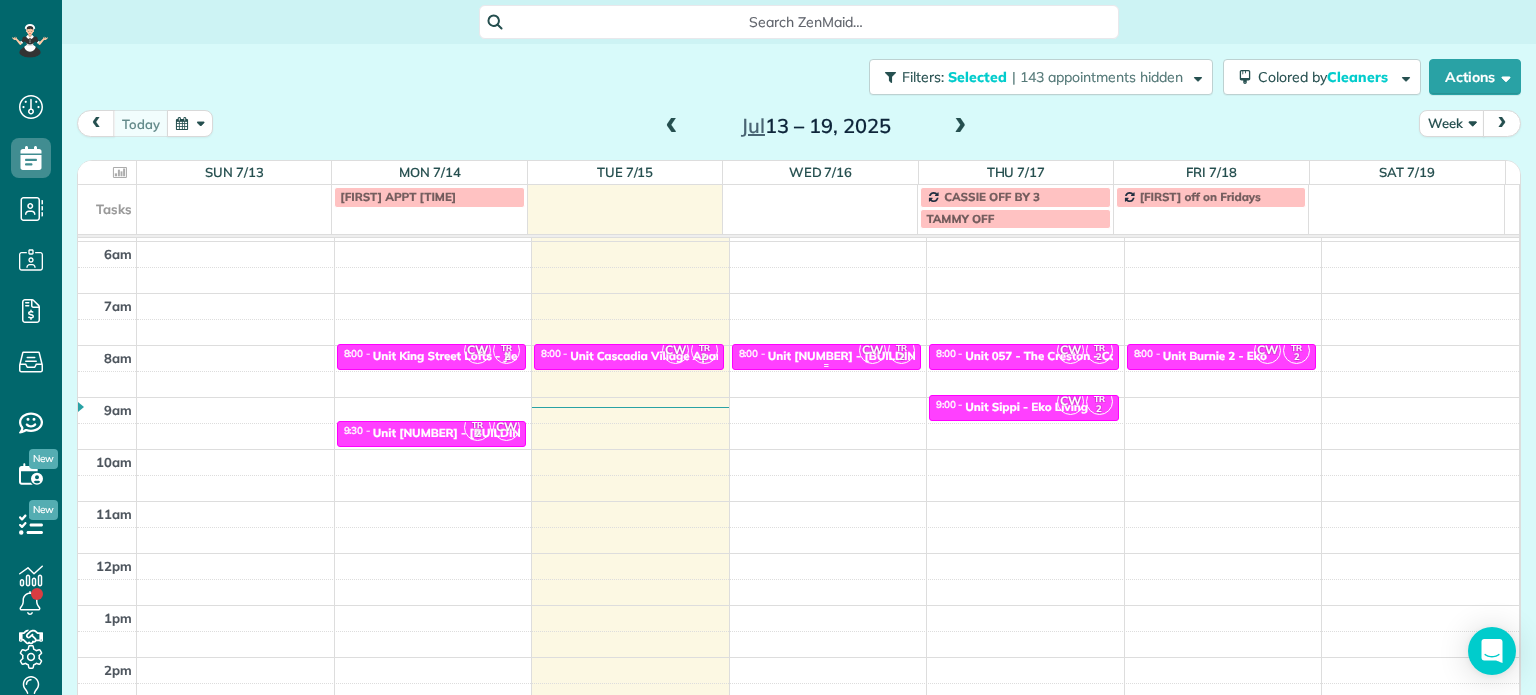 click on "[TIME] - [TIME] Unit 074 - [BUILDING_NAME] - [COMPANY_NAME]" at bounding box center (827, 355) 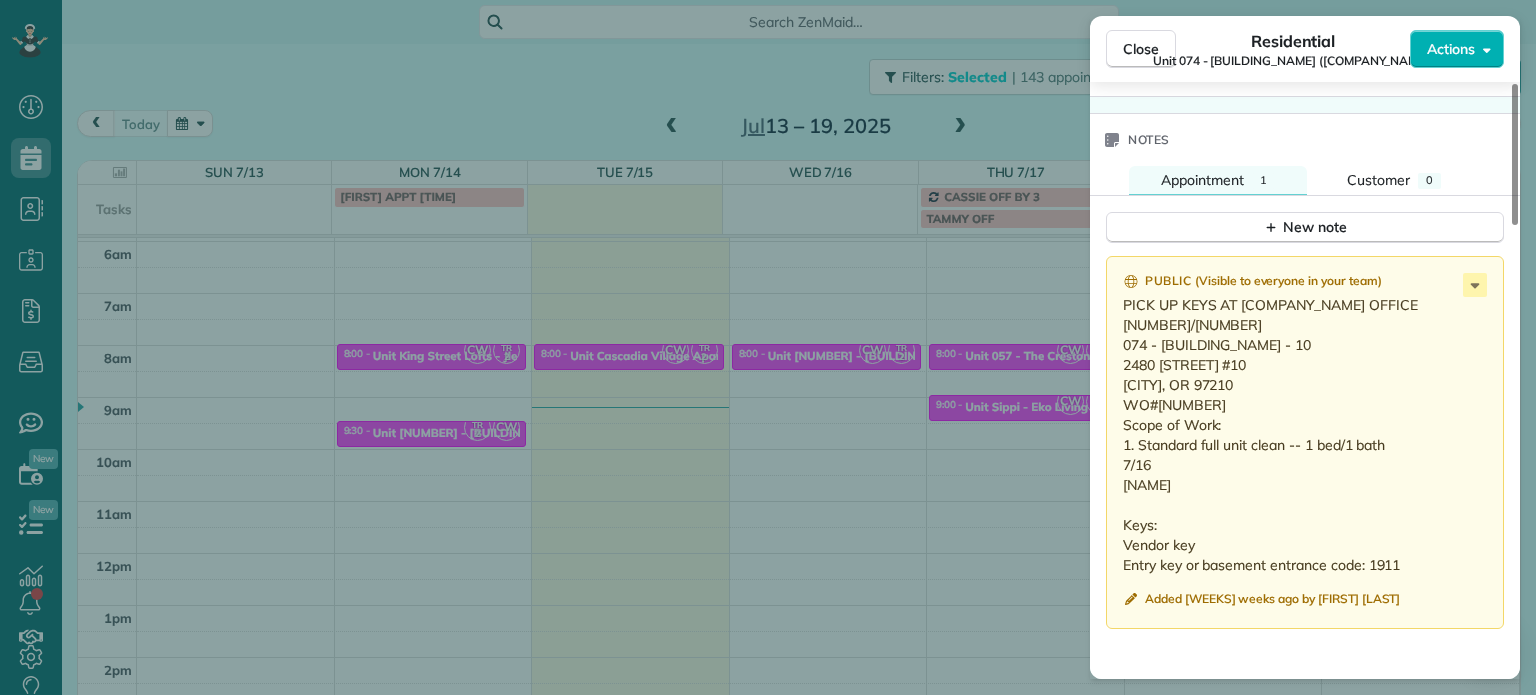 scroll, scrollTop: 1800, scrollLeft: 0, axis: vertical 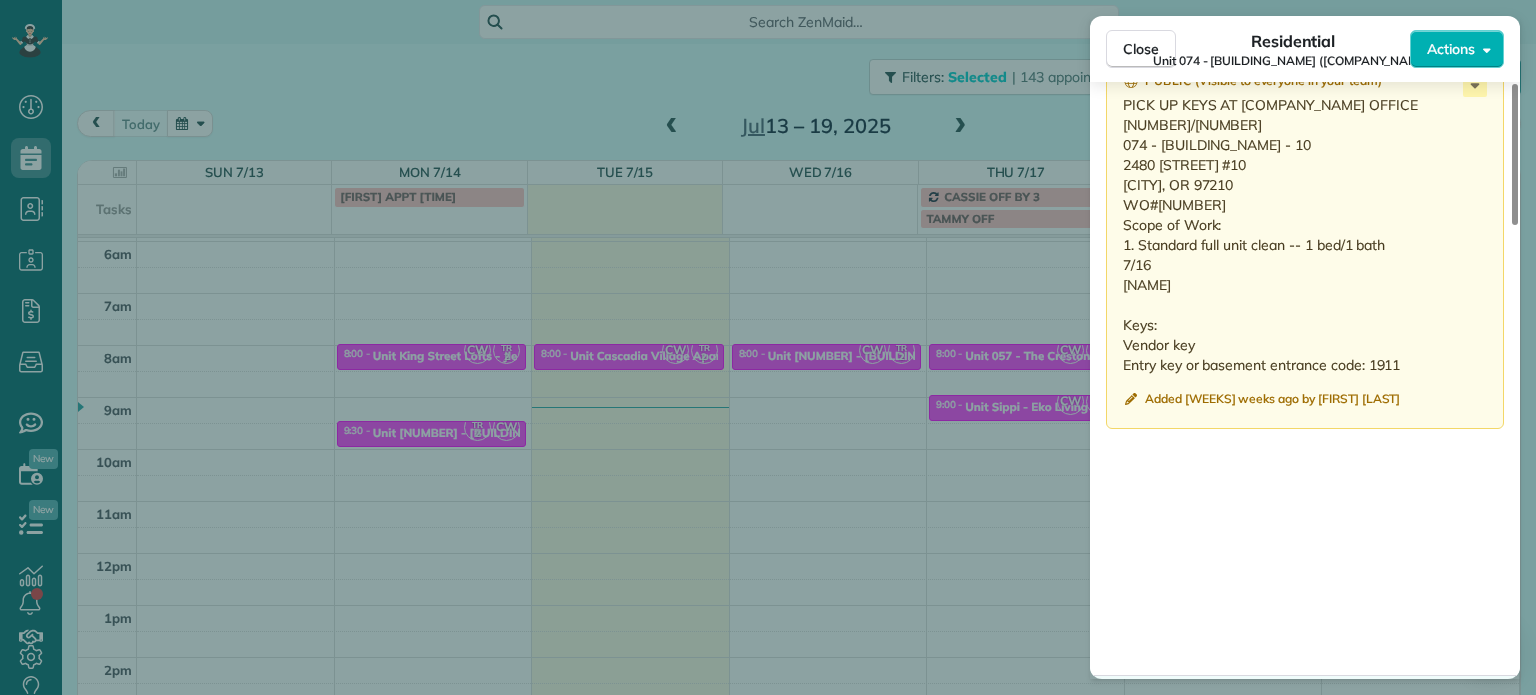 click on "Close Residential [BUILDING_NAME] ([COMPANY_NAME]) Actions Status Active [BUILDING_NAME] ([COMPANY_NAME]) · Open profile No phone number on record Add phone number No email on record Add email View Details Residential [DAY], [DATE] [YEAR] ( tomorrow ) [TIME] [TIME] [DURATION] One time 2480 [STREET] [CITY] OR [POSTAL_CODE] Service was not rated yet Setup ratings Cleaners Time in and out Assign Invite Cleaners [FIRST] [LAST] [TIME] [TIME] [FIRST] [LAST] [TIME] [TIME] Checklist Try Now Keep this appointment up to your standards. Stay on top of every detail, keep your cleaners organised, and your client happy. Assign a checklist Watch a 5 min demo Billing Billing actions Price [PRICE] Overcharge [PRICE] Discount [PRICE] Coupon discount - Primary tax - Secondary tax - Total appointment price [PRICE] Tips collected New feature! [PRICE] Mark as paid Total including tip [PRICE] Get paid online in no-time! Send an invoice and reward your cleaners with tips Charge customer credit card Work items 1 0" at bounding box center (768, 347) 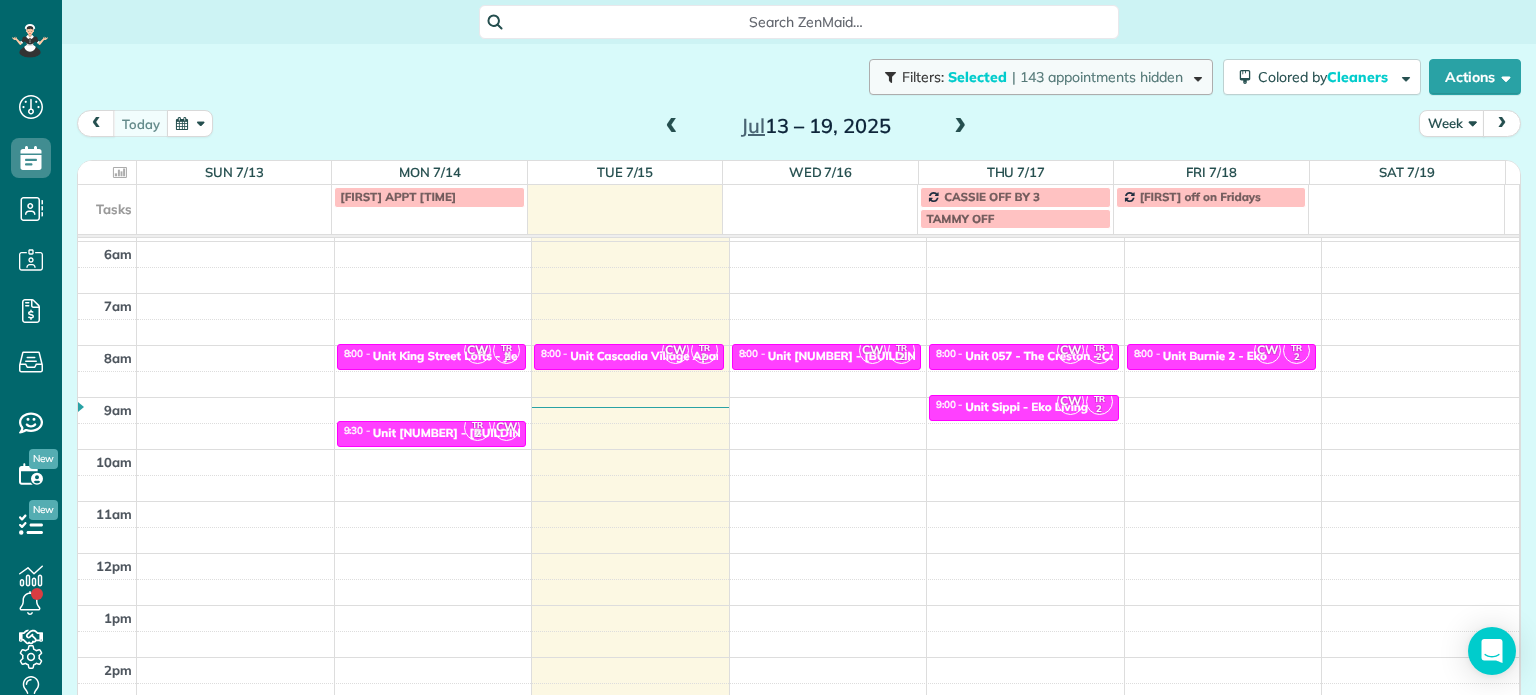 click on "Filters:   Selected
|  143 appointments hidden" at bounding box center [1041, 77] 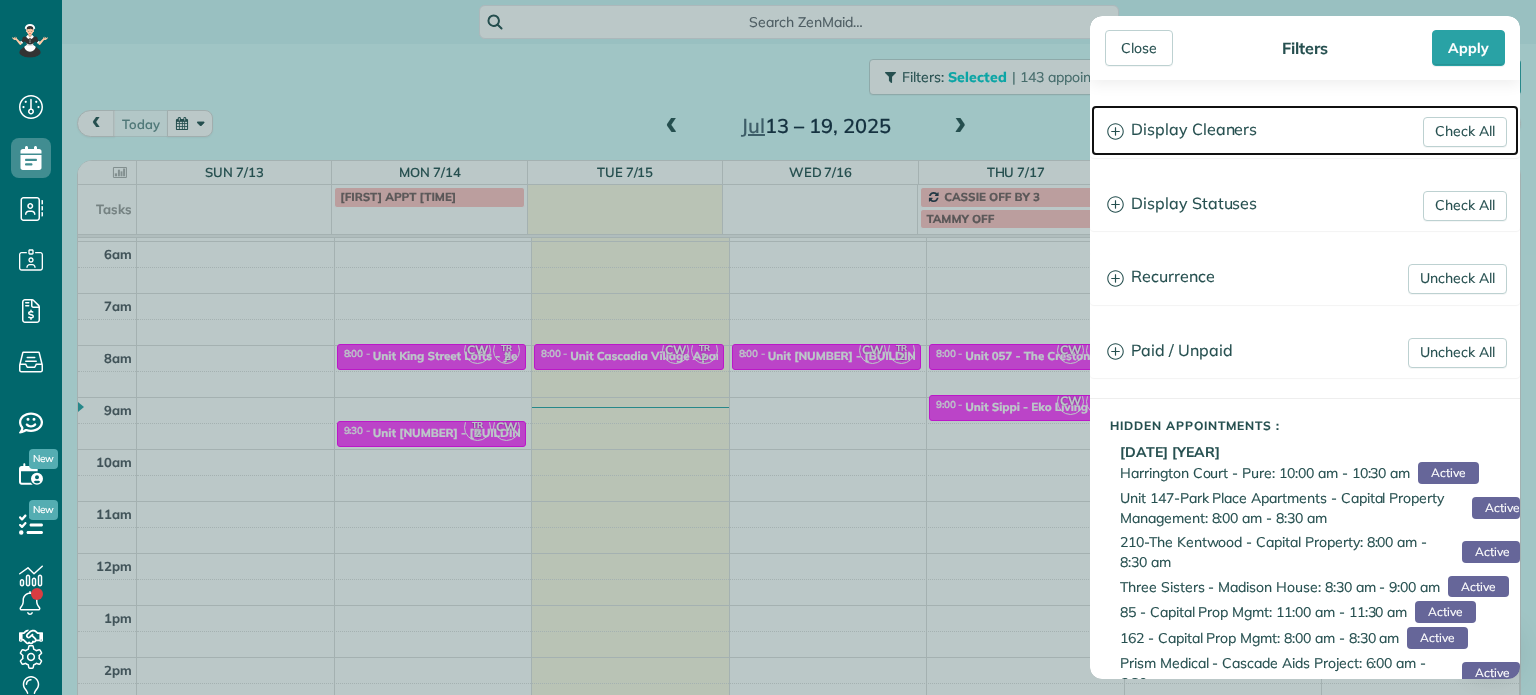 click on "Display Cleaners" at bounding box center [1305, 130] 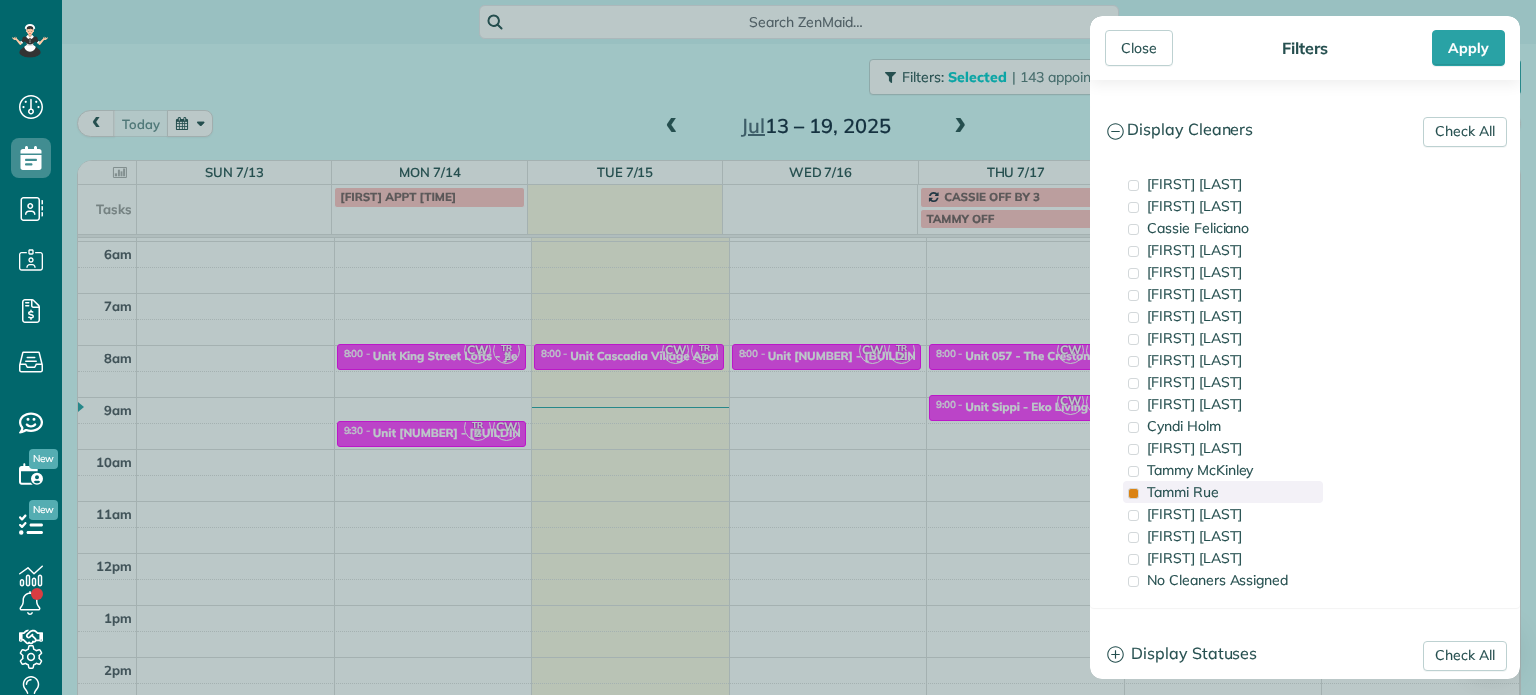 click on "Tammi Rue" at bounding box center [1183, 492] 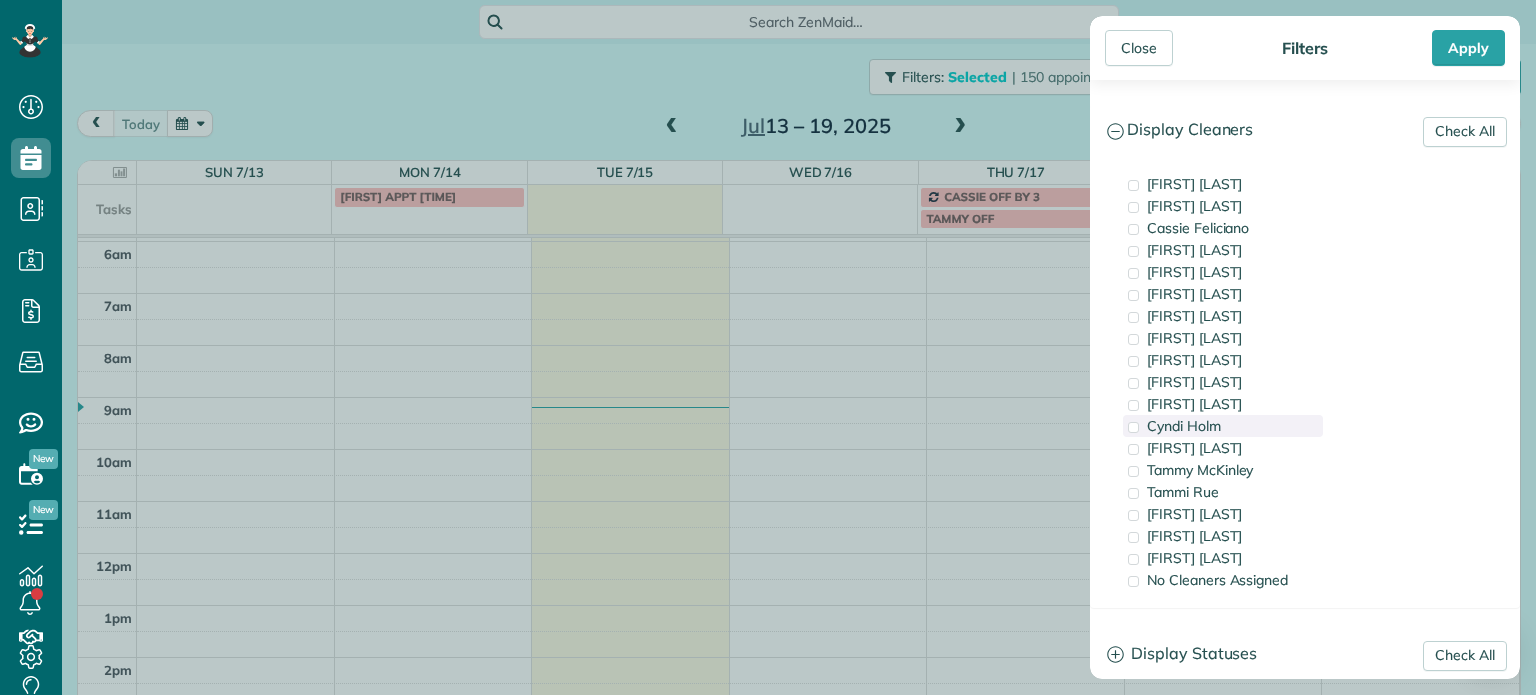 click on "Cyndi Holm" at bounding box center (1184, 426) 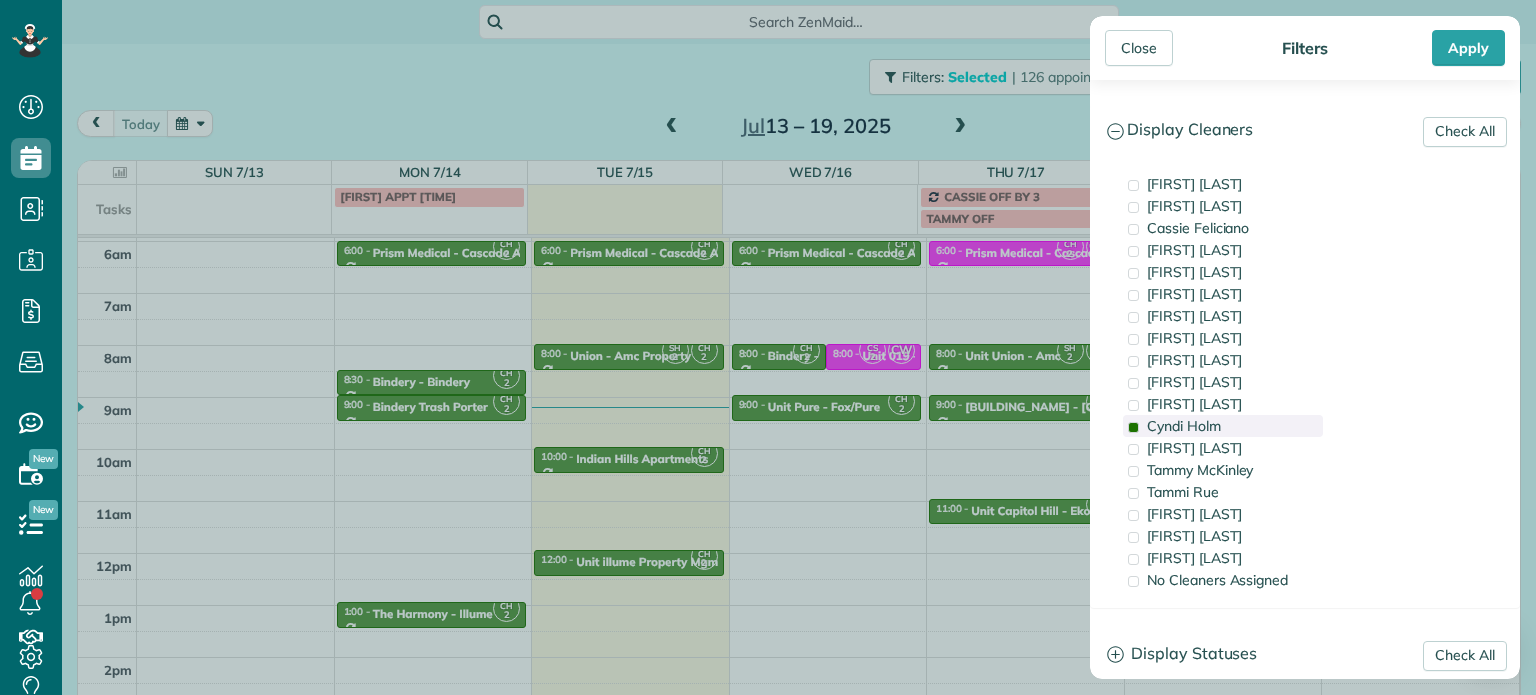 click on "Cyndi Holm" at bounding box center [1184, 426] 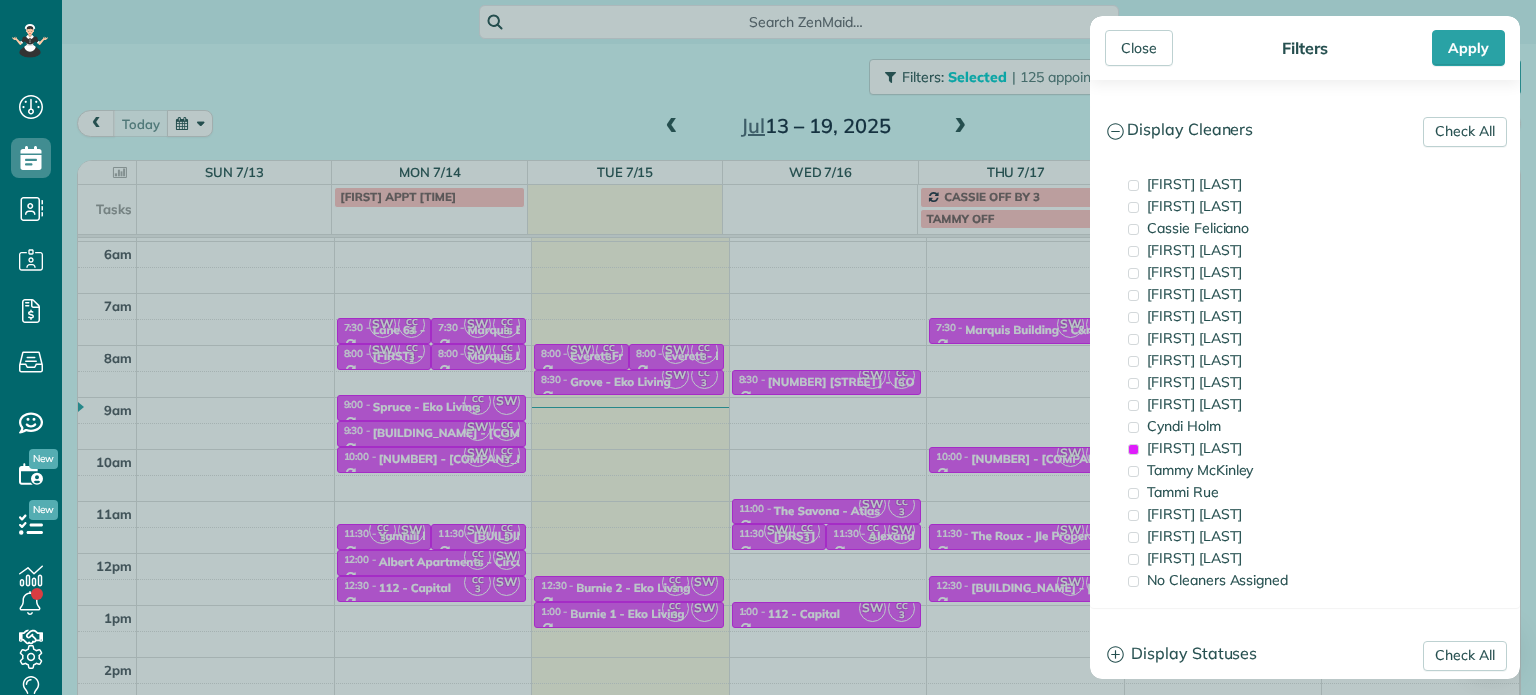 click on "Close
Filters
Apply
Check All
Display Cleaners
[FIRST] [LAST]
[FIRST] [LAST]
[FIRST] [LAST]
[FIRST] [LAST]
[FIRST] [LAST]
[FIRST] [LAST]
[FIRST] [LAST]" at bounding box center [768, 347] 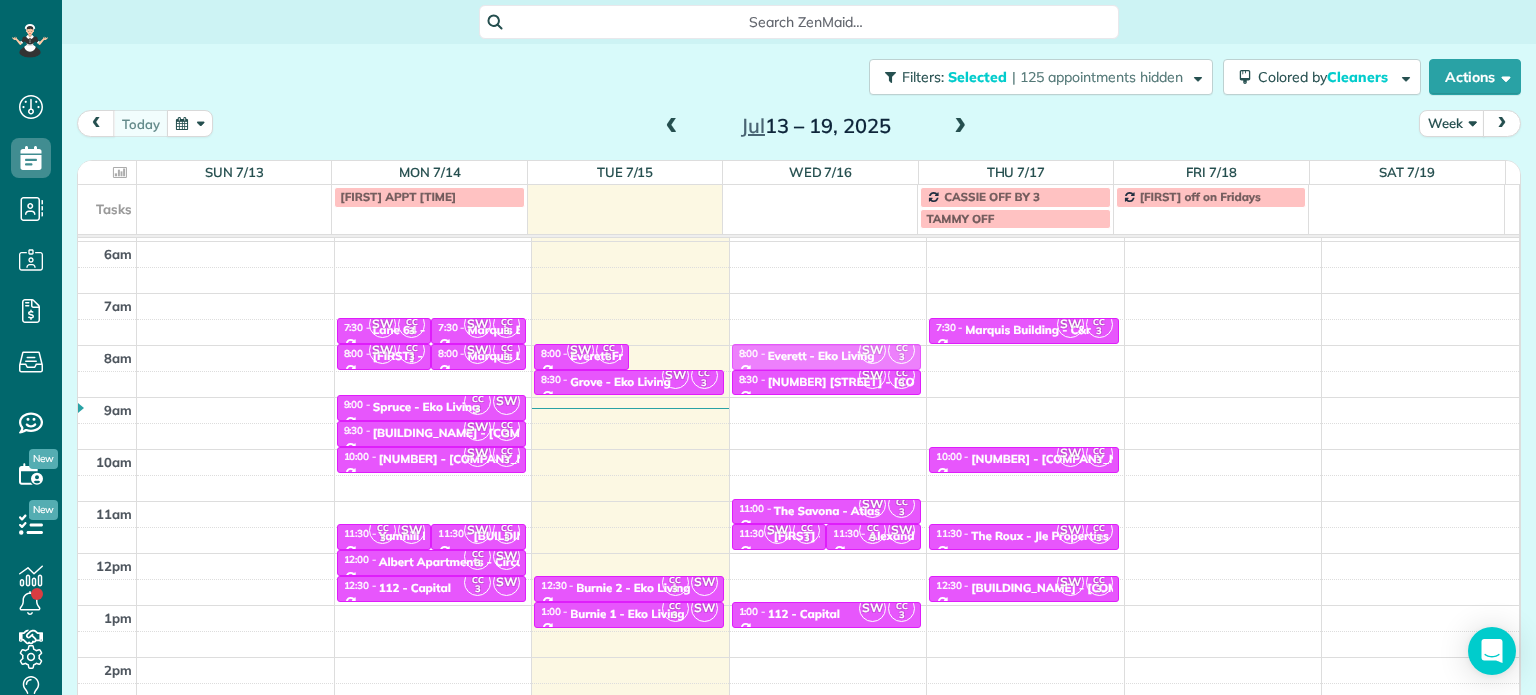 drag, startPoint x: 680, startPoint y: 347, endPoint x: 838, endPoint y: 343, distance: 158.05063 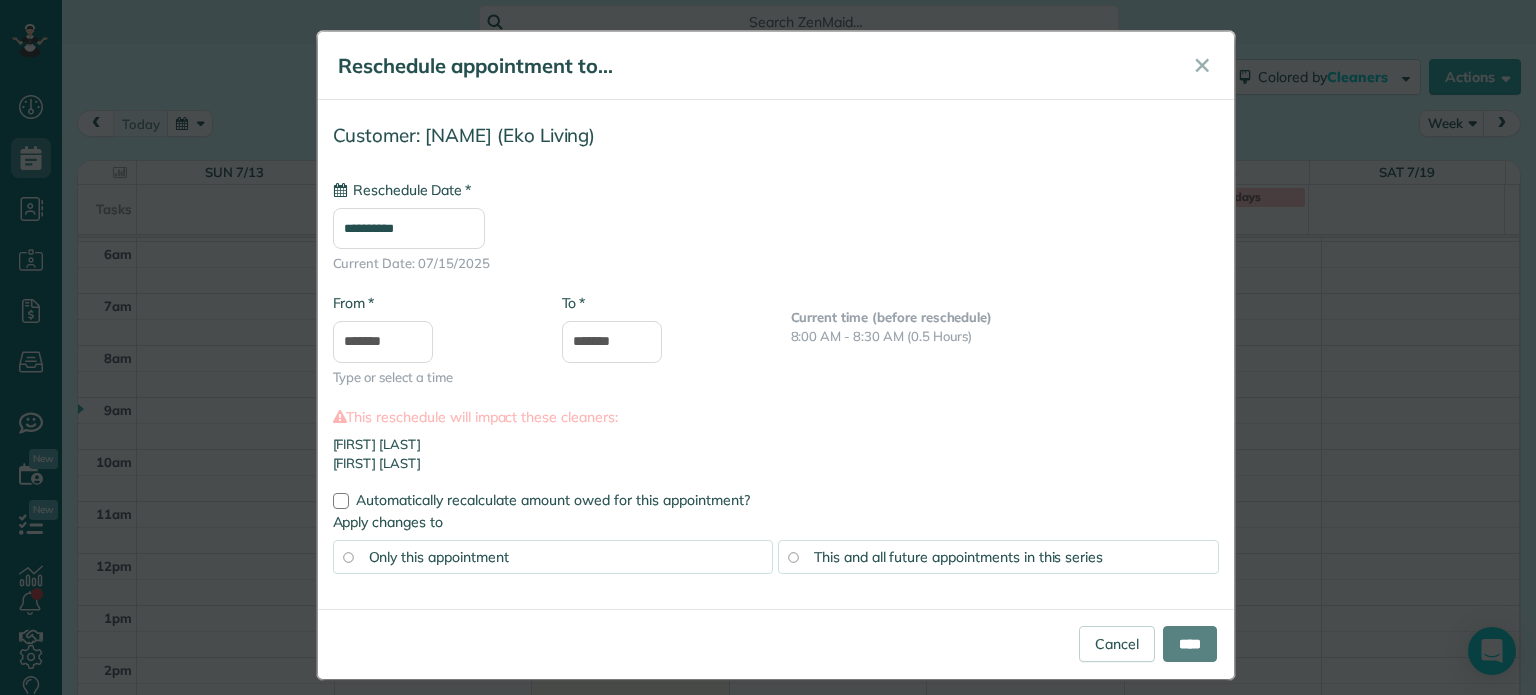 type on "**********" 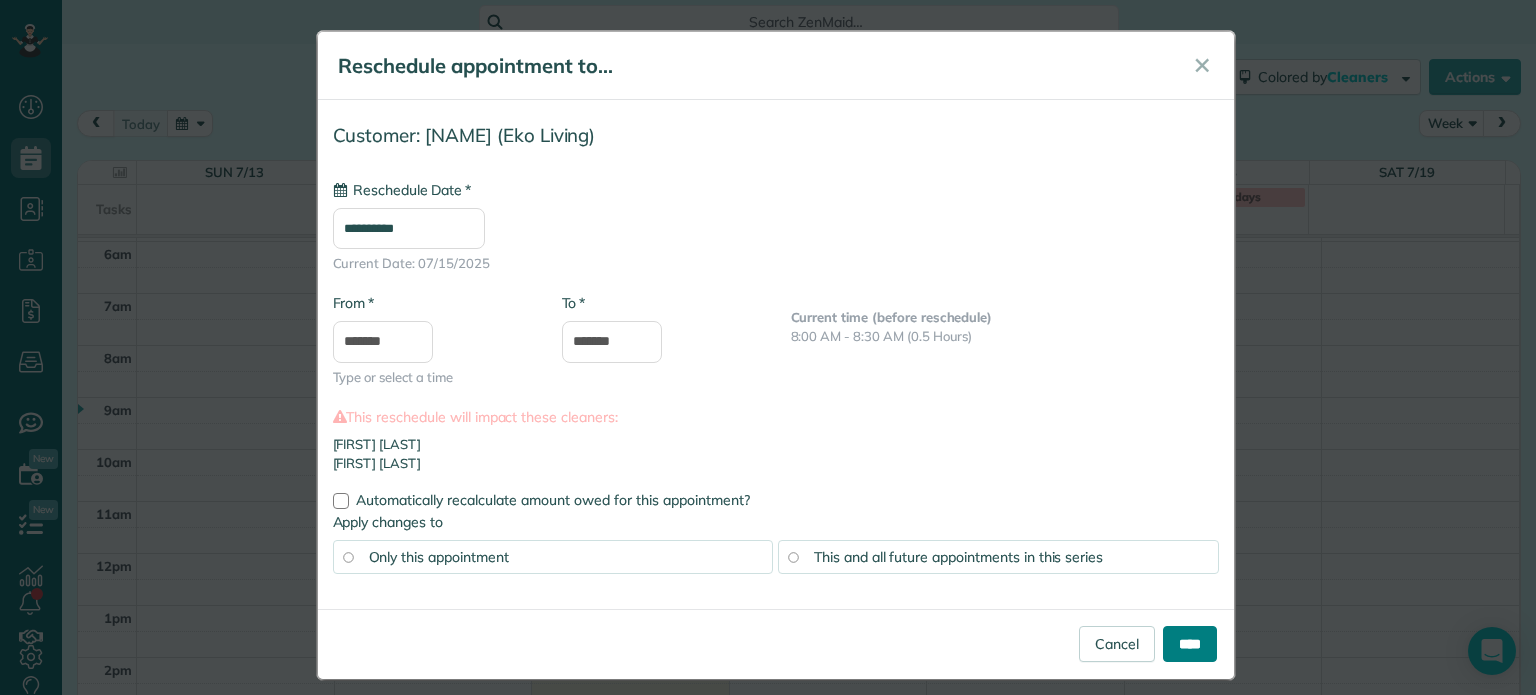 click on "****" at bounding box center (1190, 644) 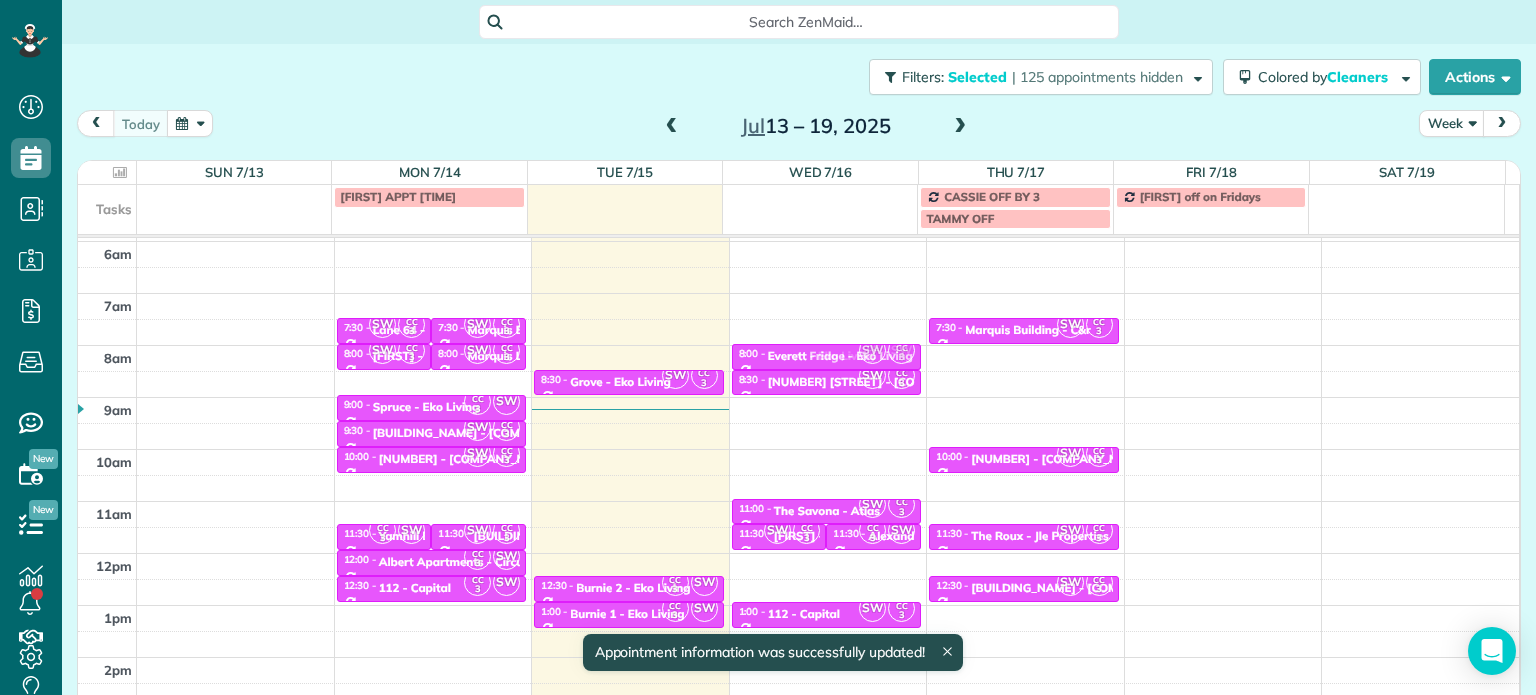 drag, startPoint x: 636, startPoint y: 349, endPoint x: 780, endPoint y: 344, distance: 144.08678 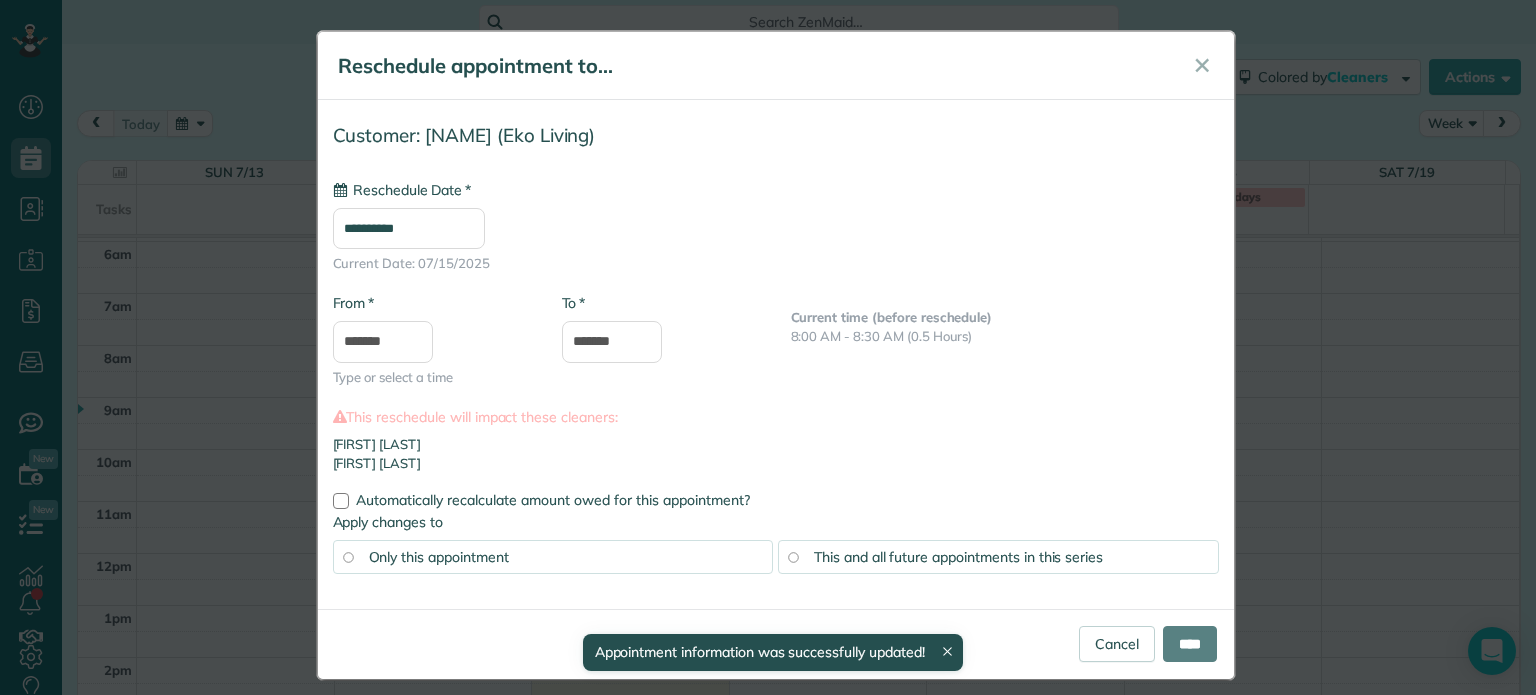 type on "**********" 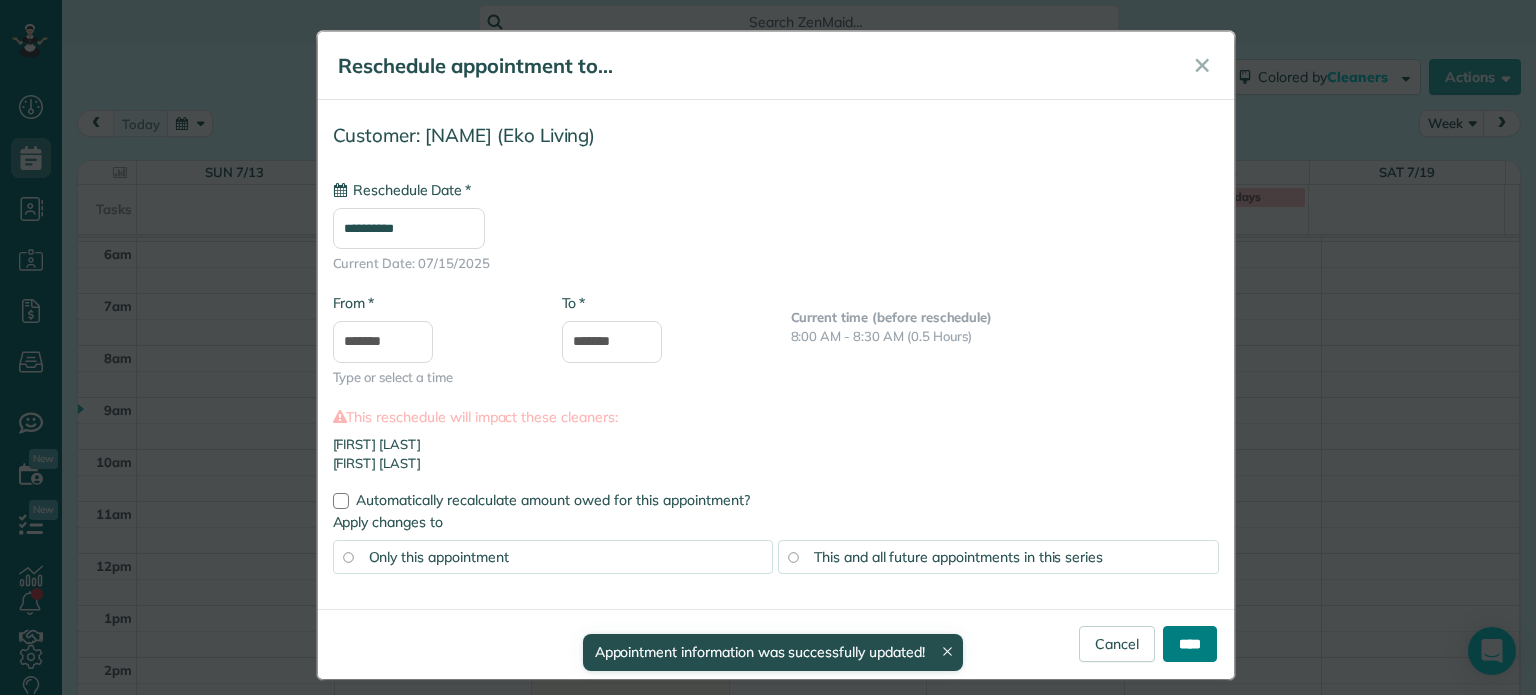 click on "****" at bounding box center (1190, 644) 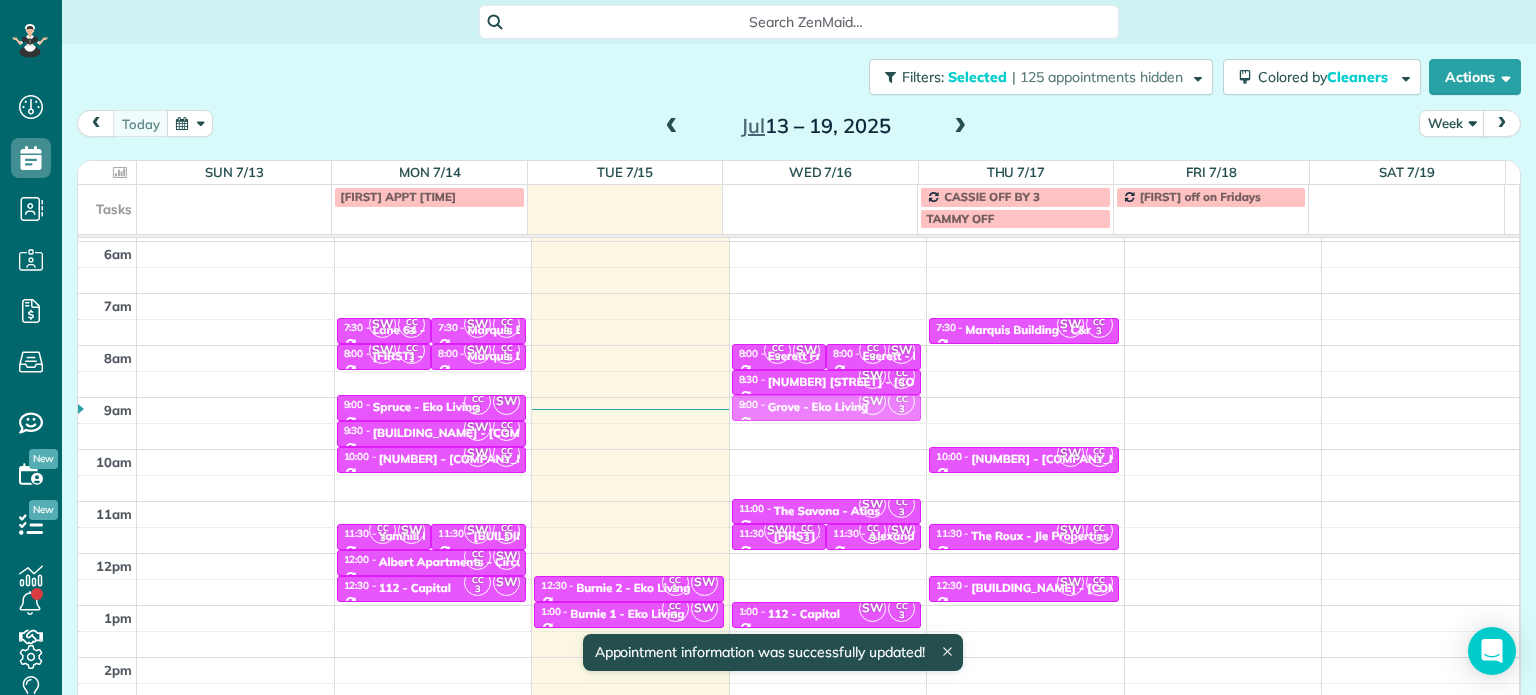 drag, startPoint x: 660, startPoint y: 376, endPoint x: 792, endPoint y: 401, distance: 134.34657 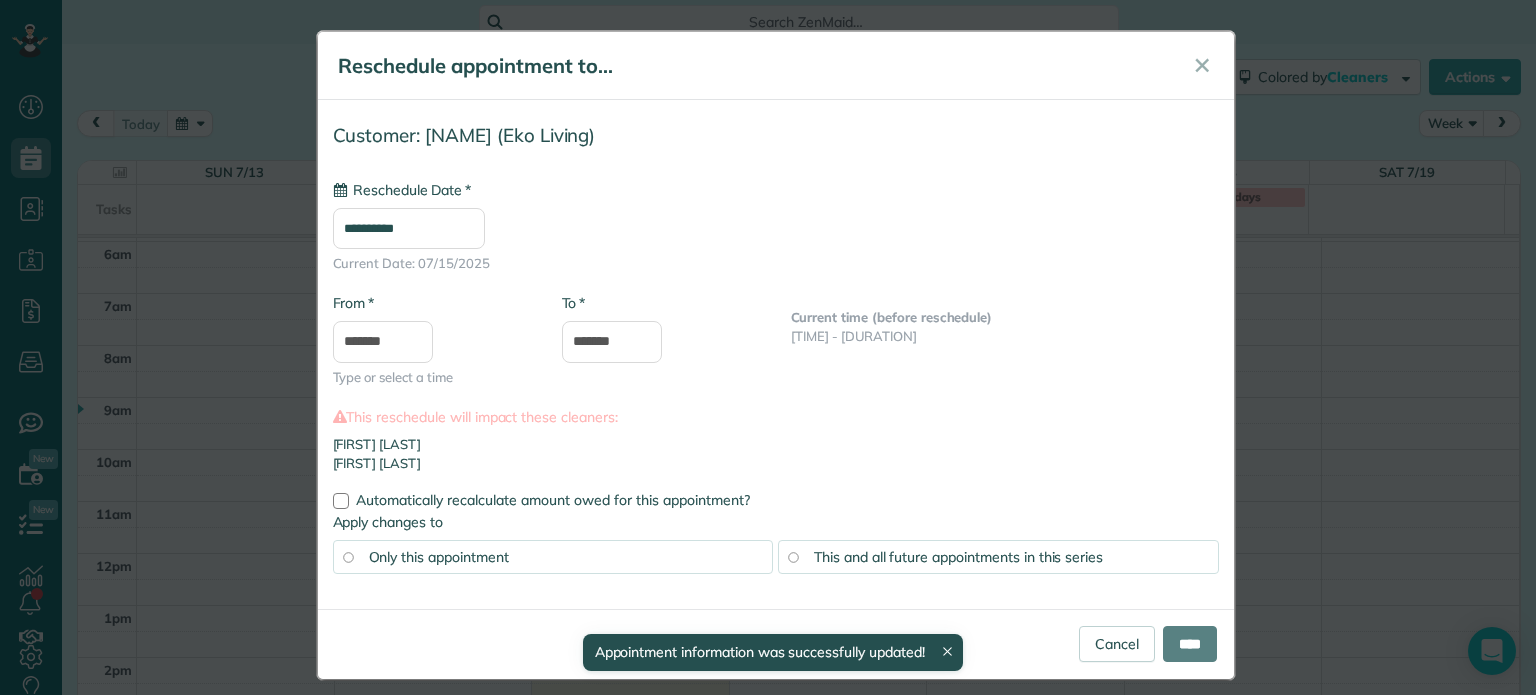 type on "**********" 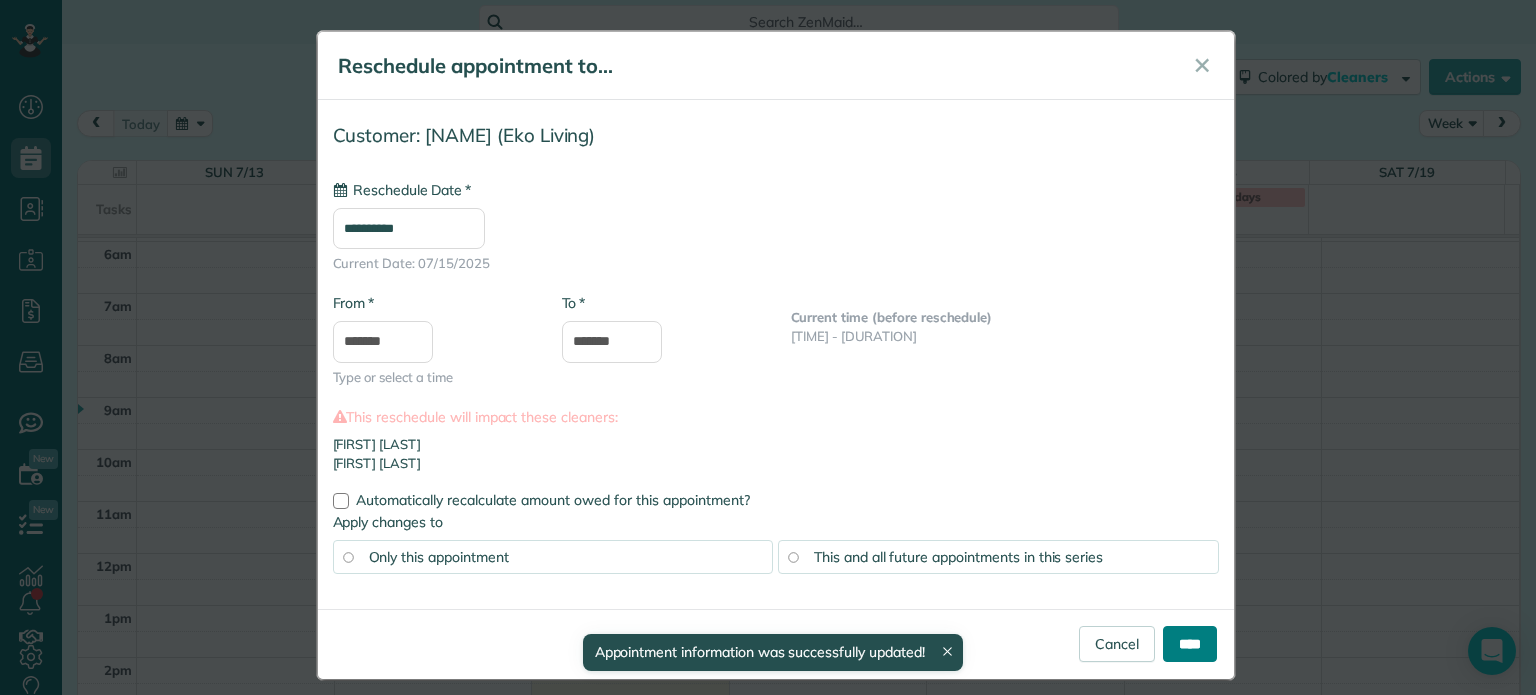 click on "****" at bounding box center (1190, 644) 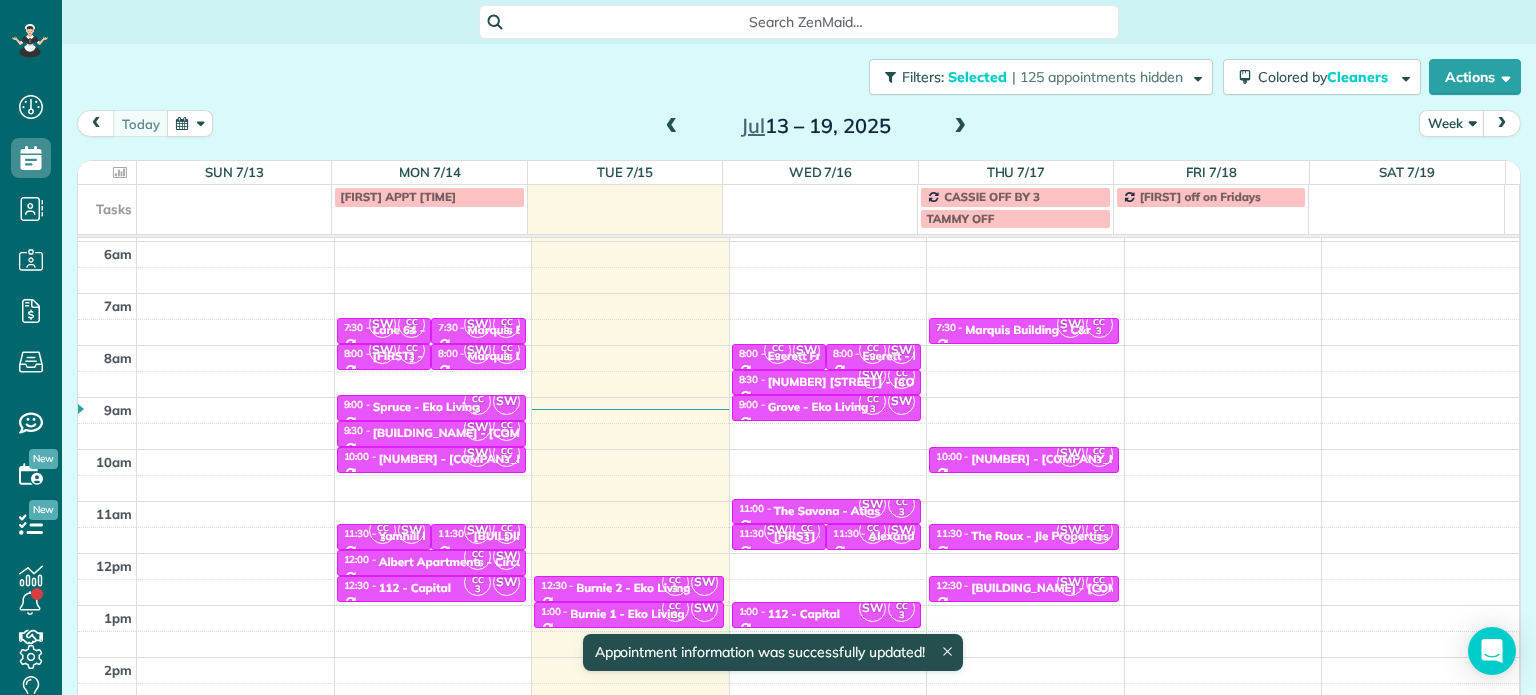 scroll, scrollTop: 200, scrollLeft: 0, axis: vertical 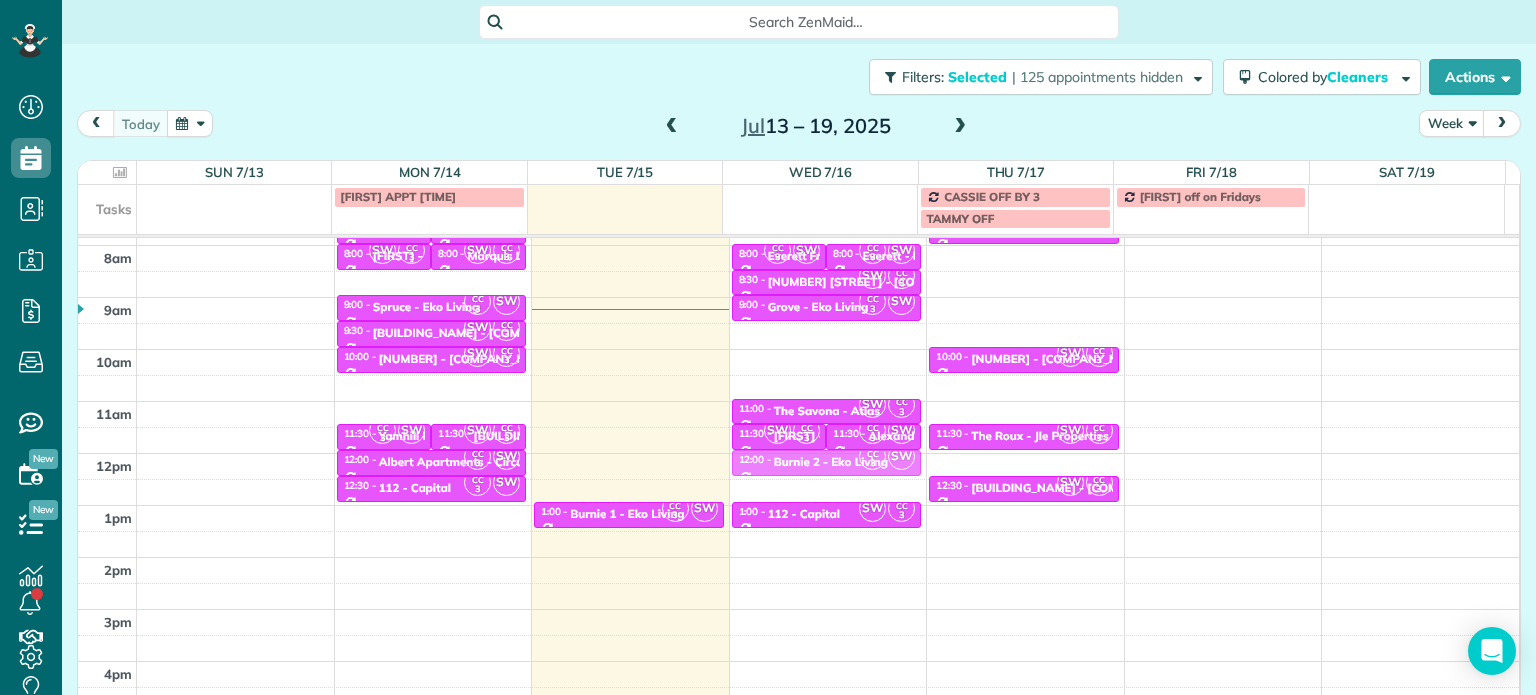 drag, startPoint x: 679, startPoint y: 480, endPoint x: 808, endPoint y: 455, distance: 131.40015 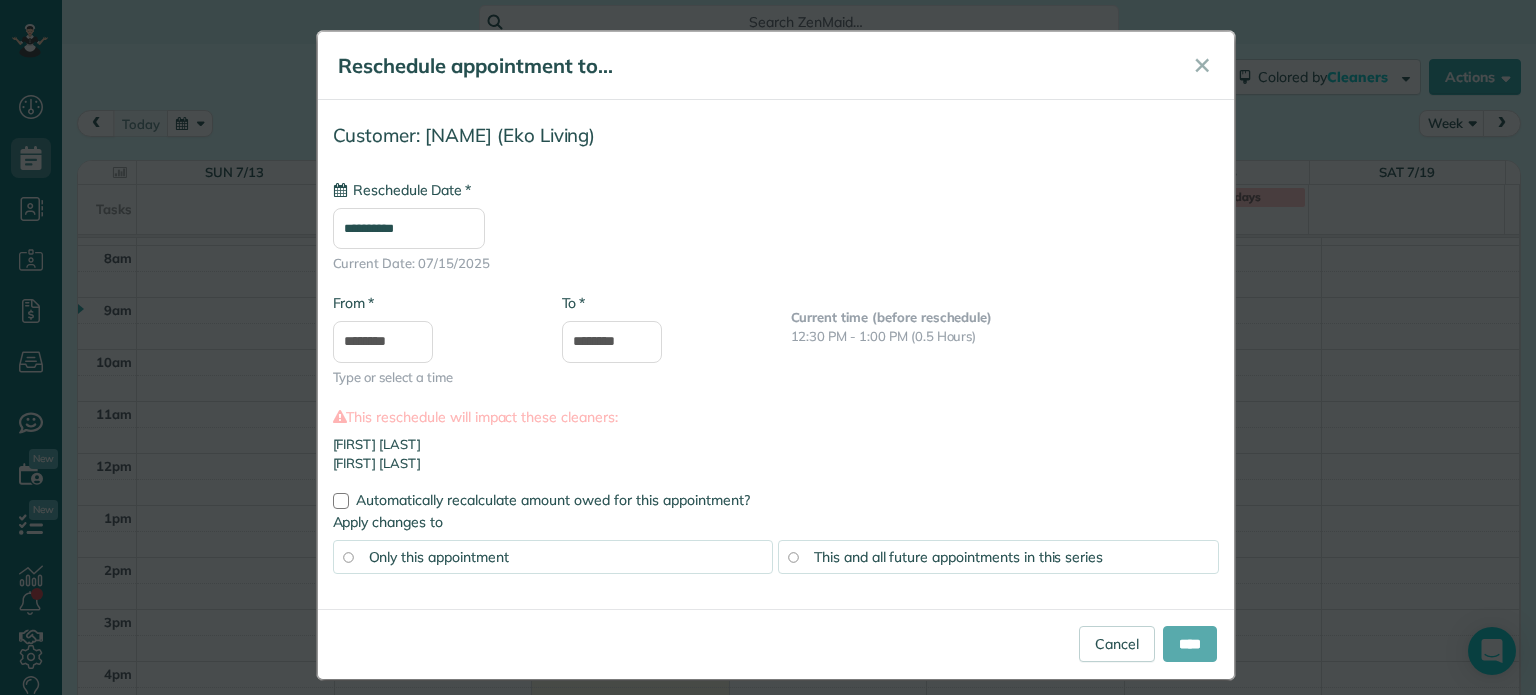 type on "**********" 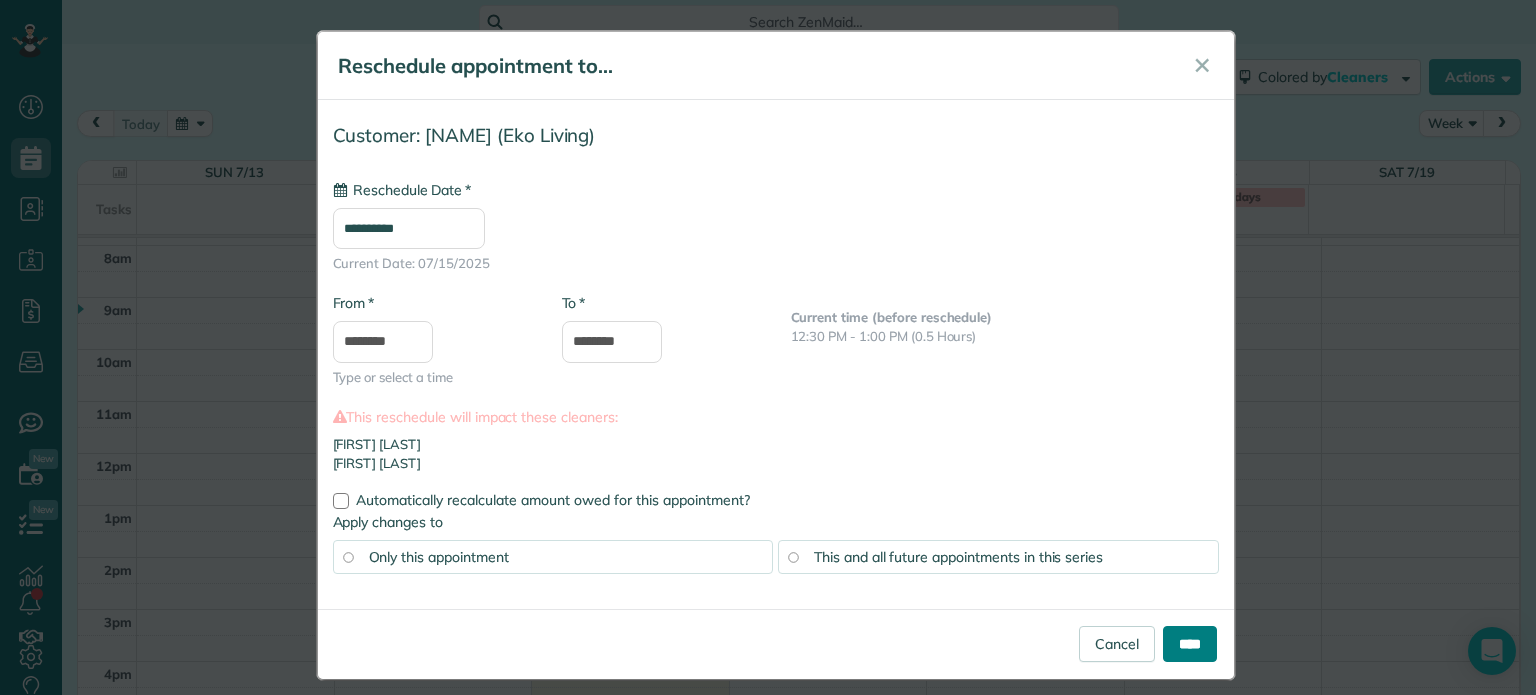 click on "****" at bounding box center (1190, 644) 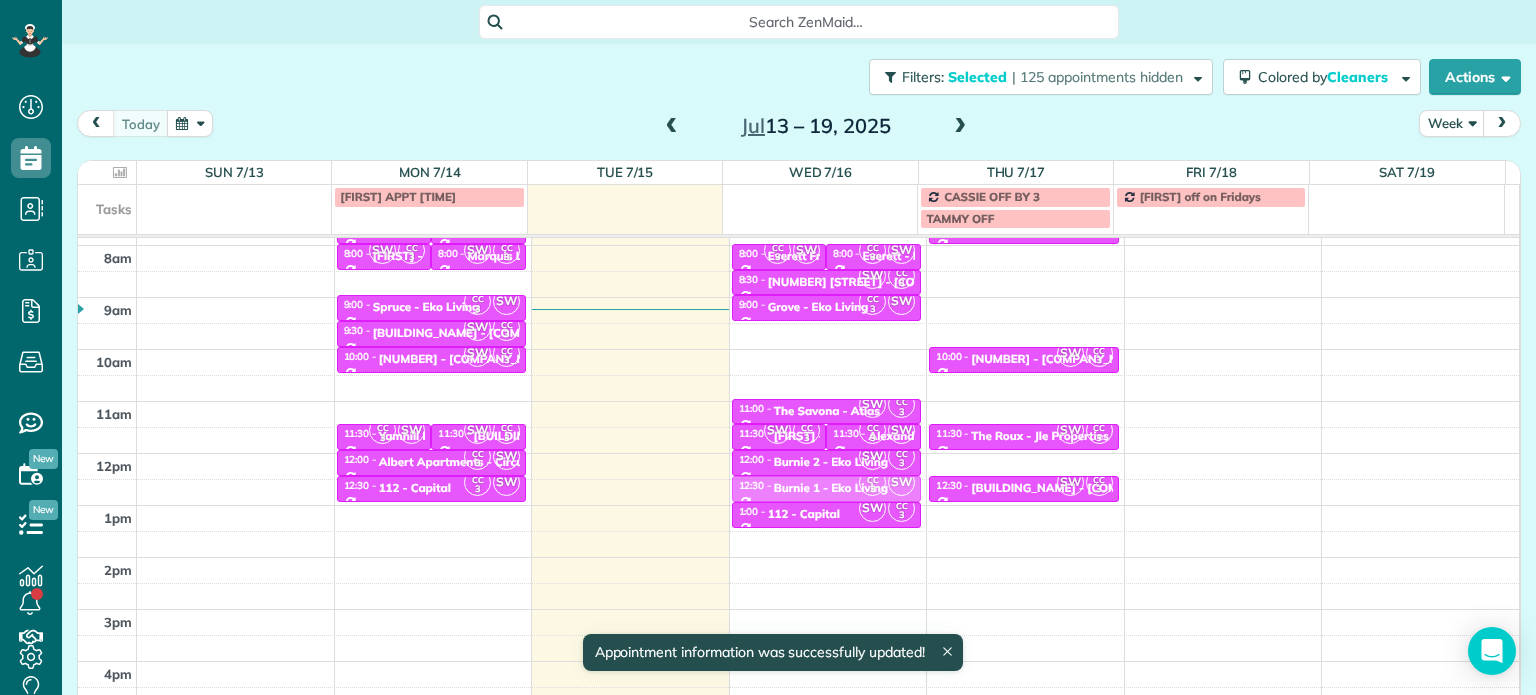 drag, startPoint x: 679, startPoint y: 513, endPoint x: 827, endPoint y: 484, distance: 150.81445 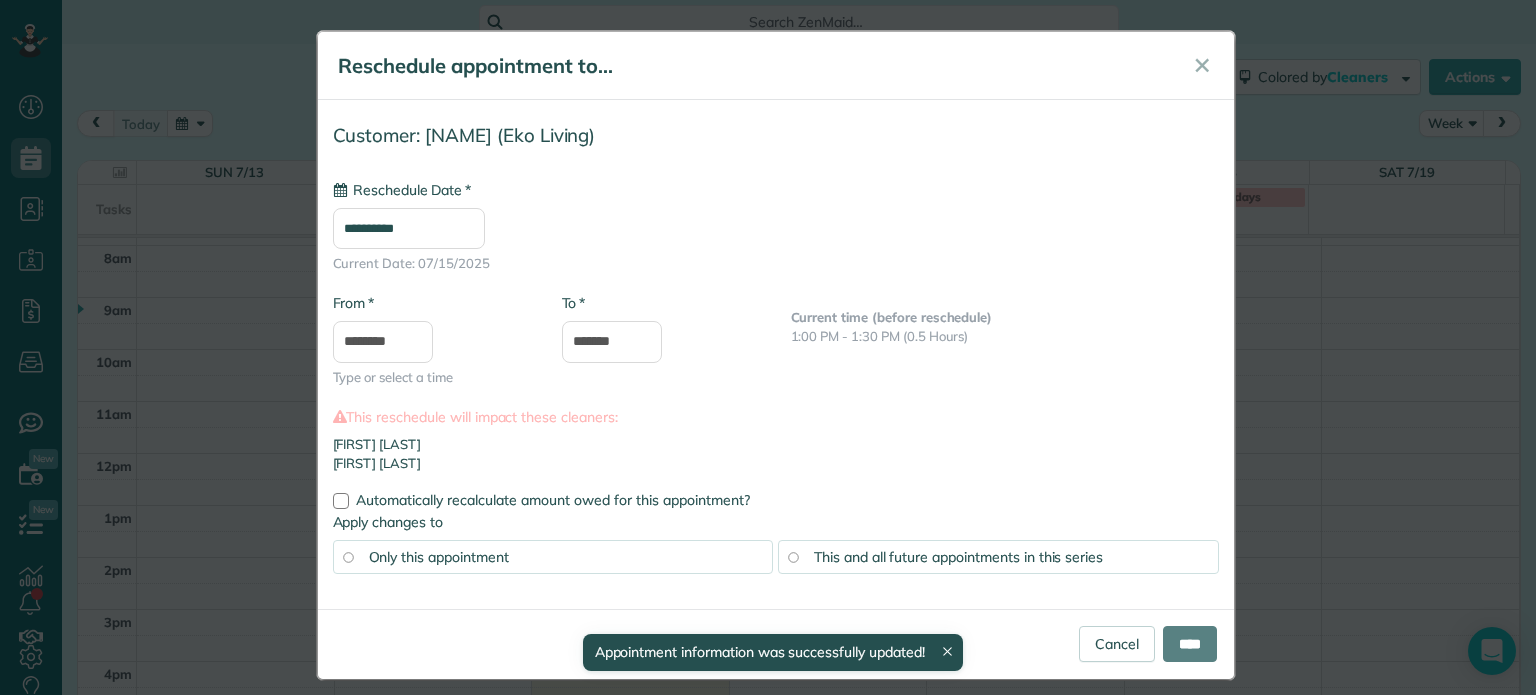 type on "**********" 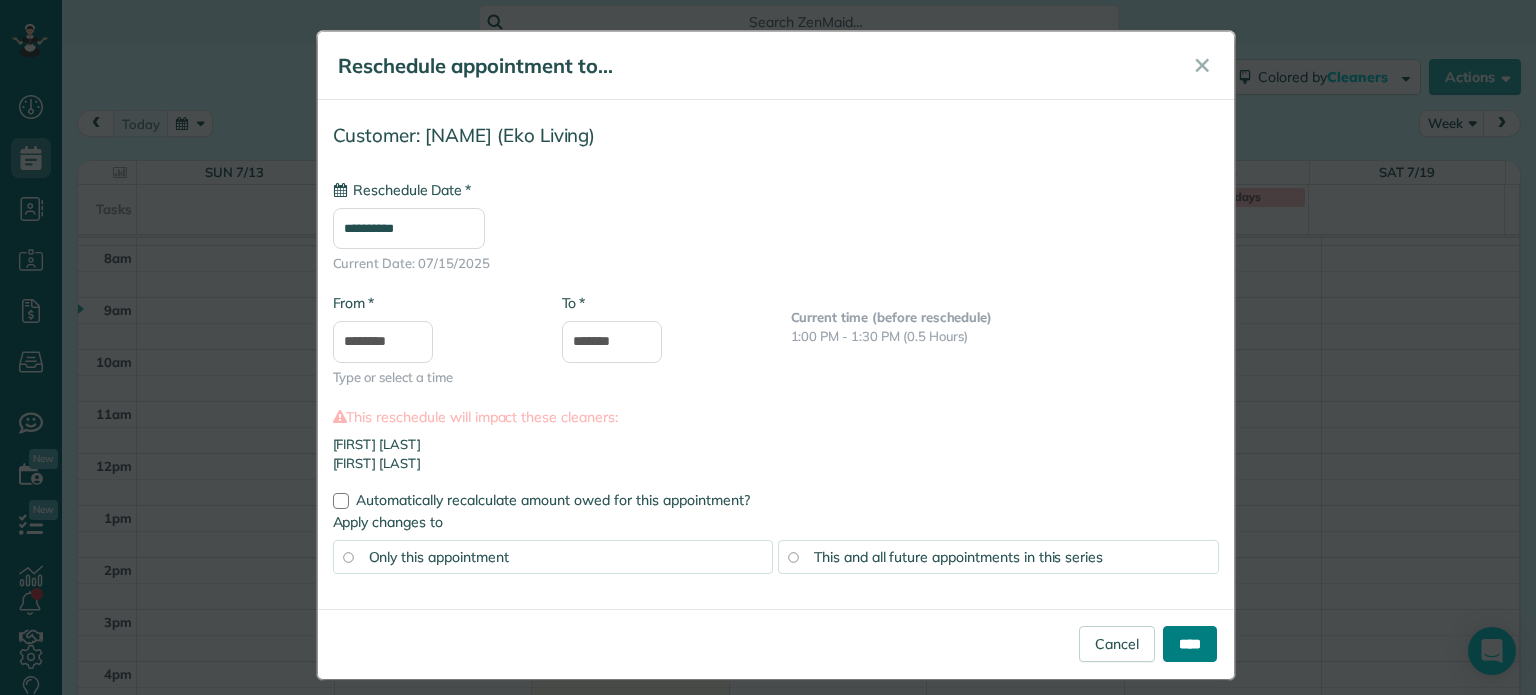 click on "****" at bounding box center [1190, 644] 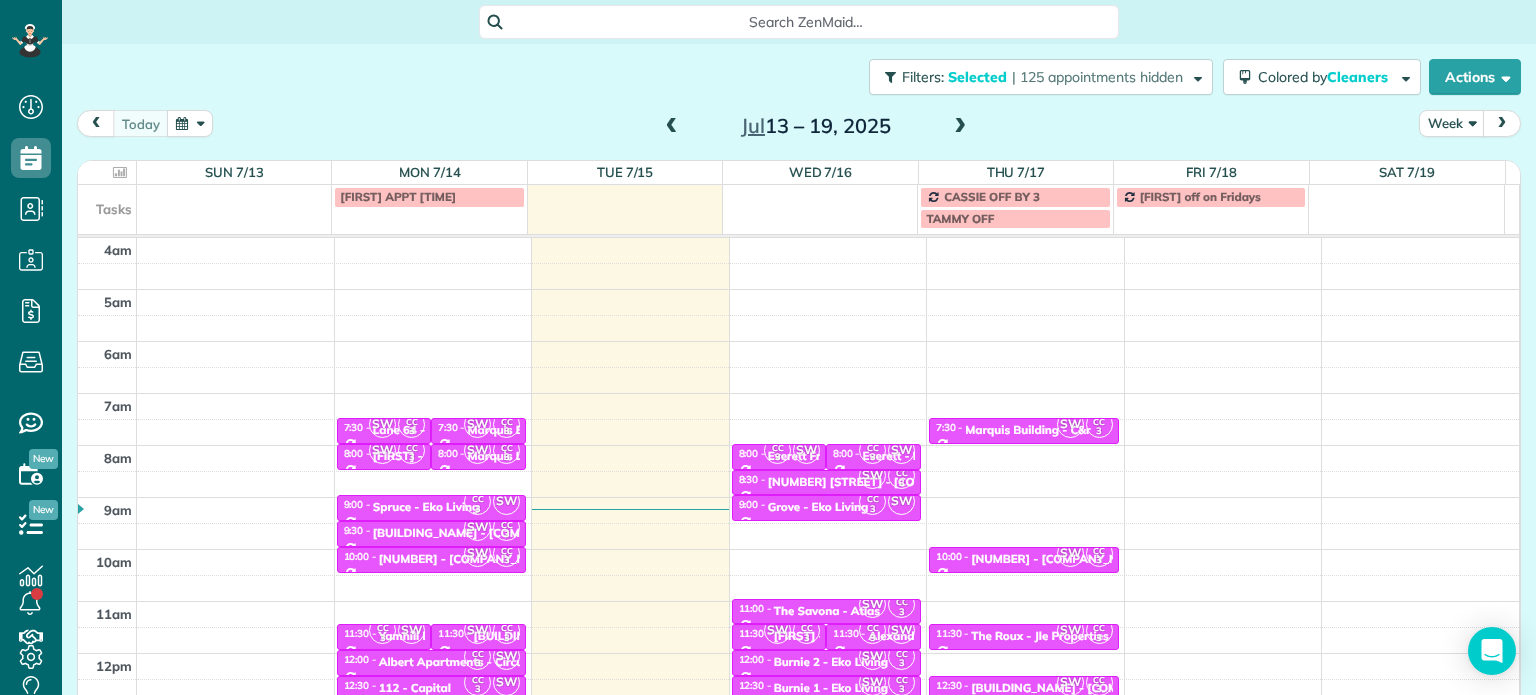 scroll, scrollTop: 100, scrollLeft: 0, axis: vertical 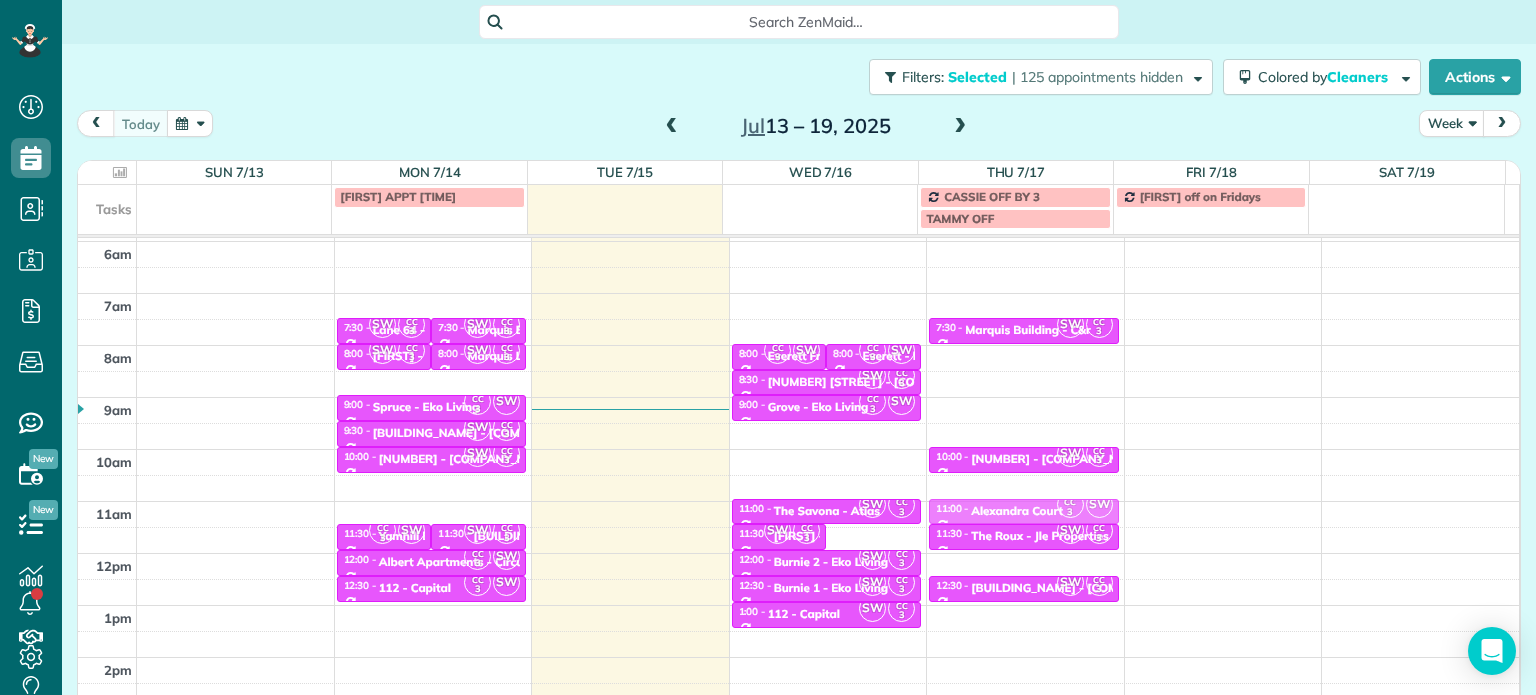 drag, startPoint x: 879, startPoint y: 539, endPoint x: 1009, endPoint y: 515, distance: 132.19682 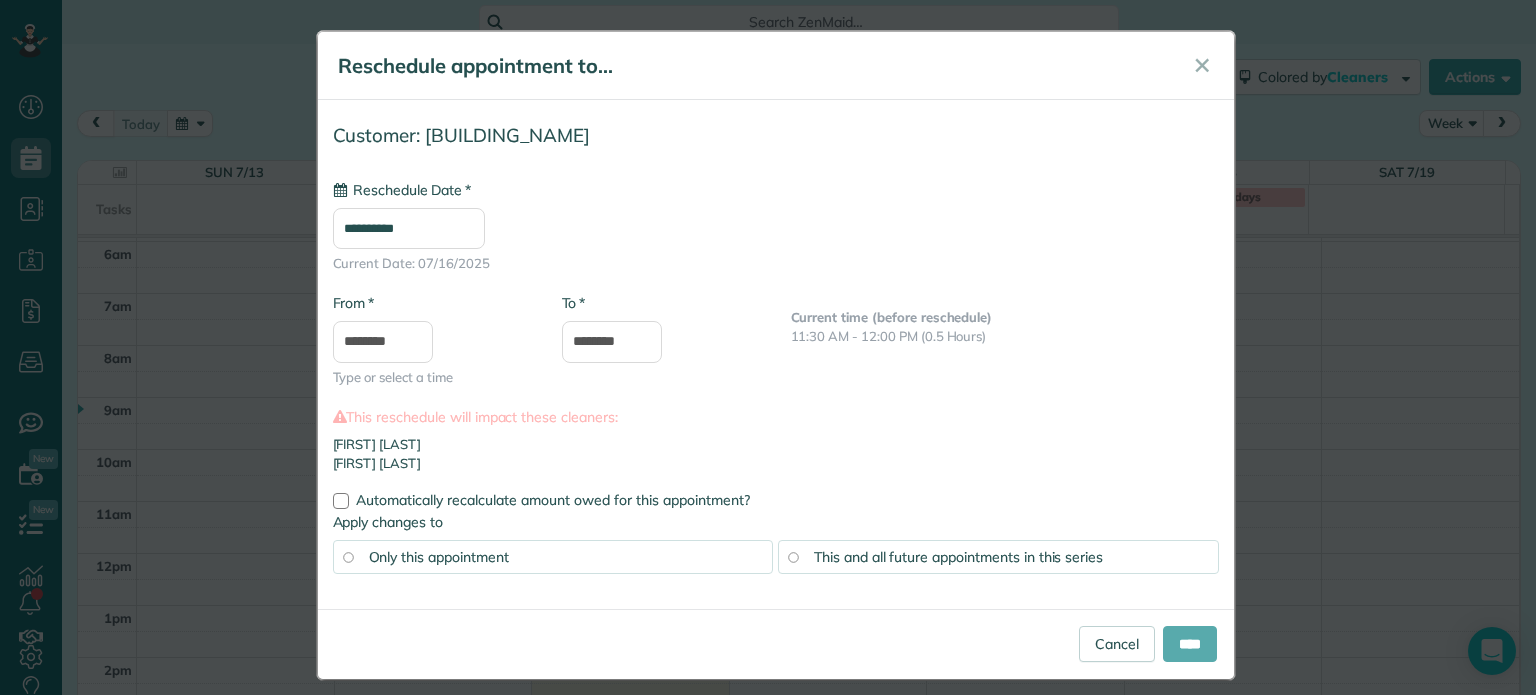 type on "**********" 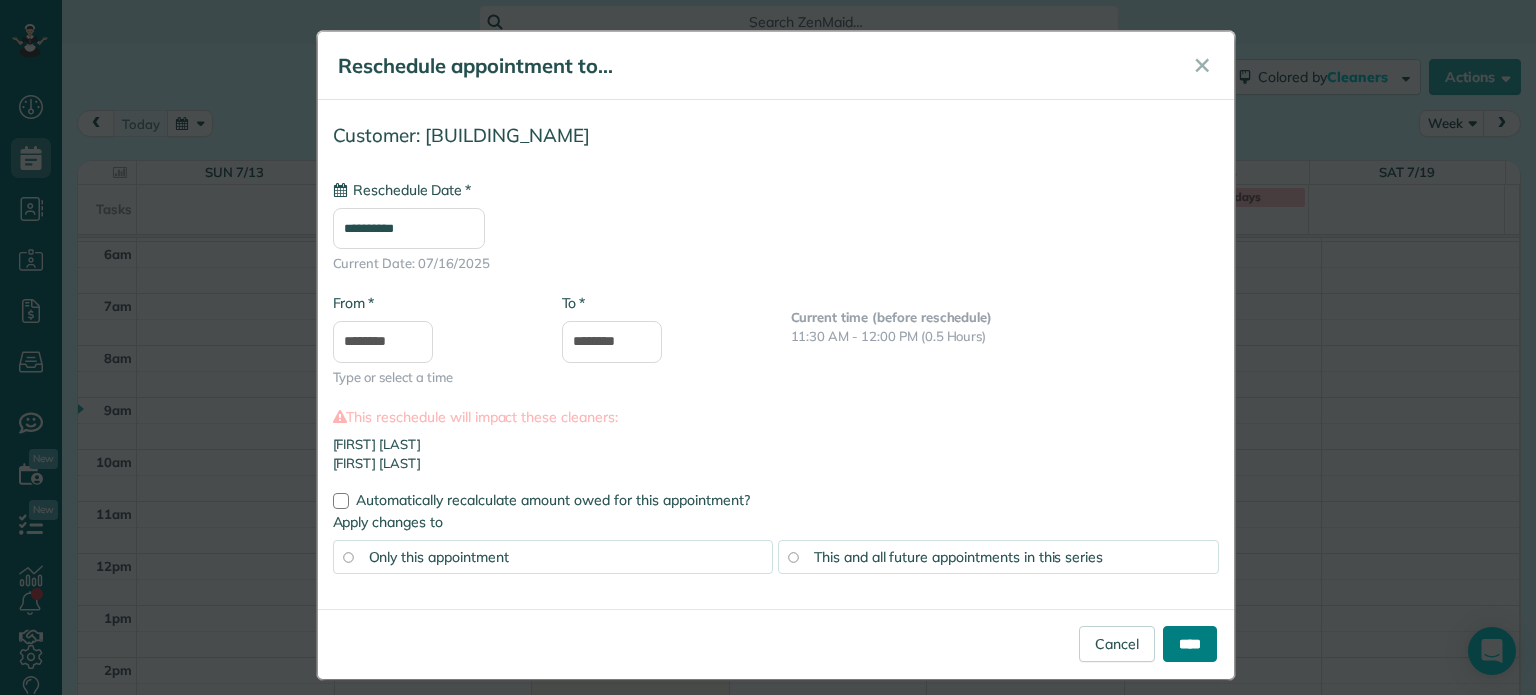 click on "****" at bounding box center [1190, 644] 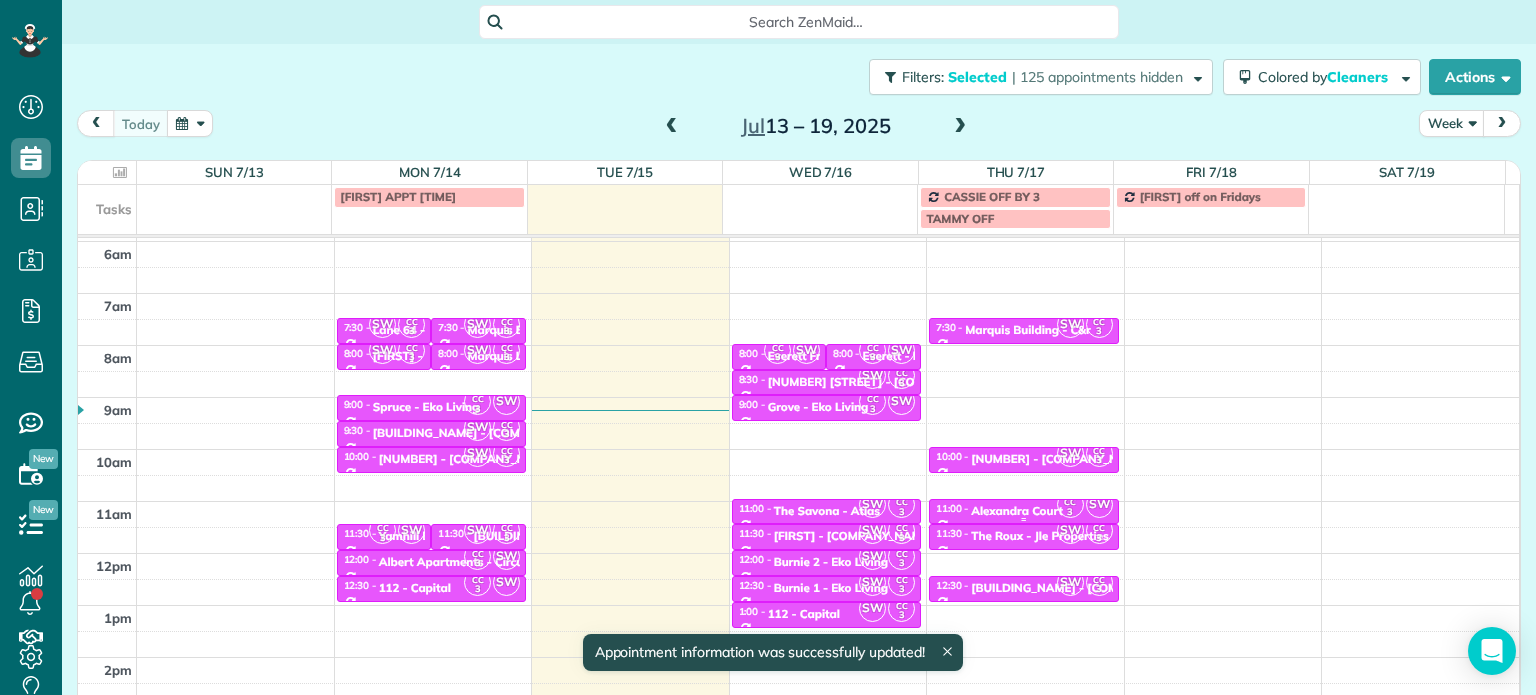 click on "Alexandra Court" at bounding box center (1017, 511) 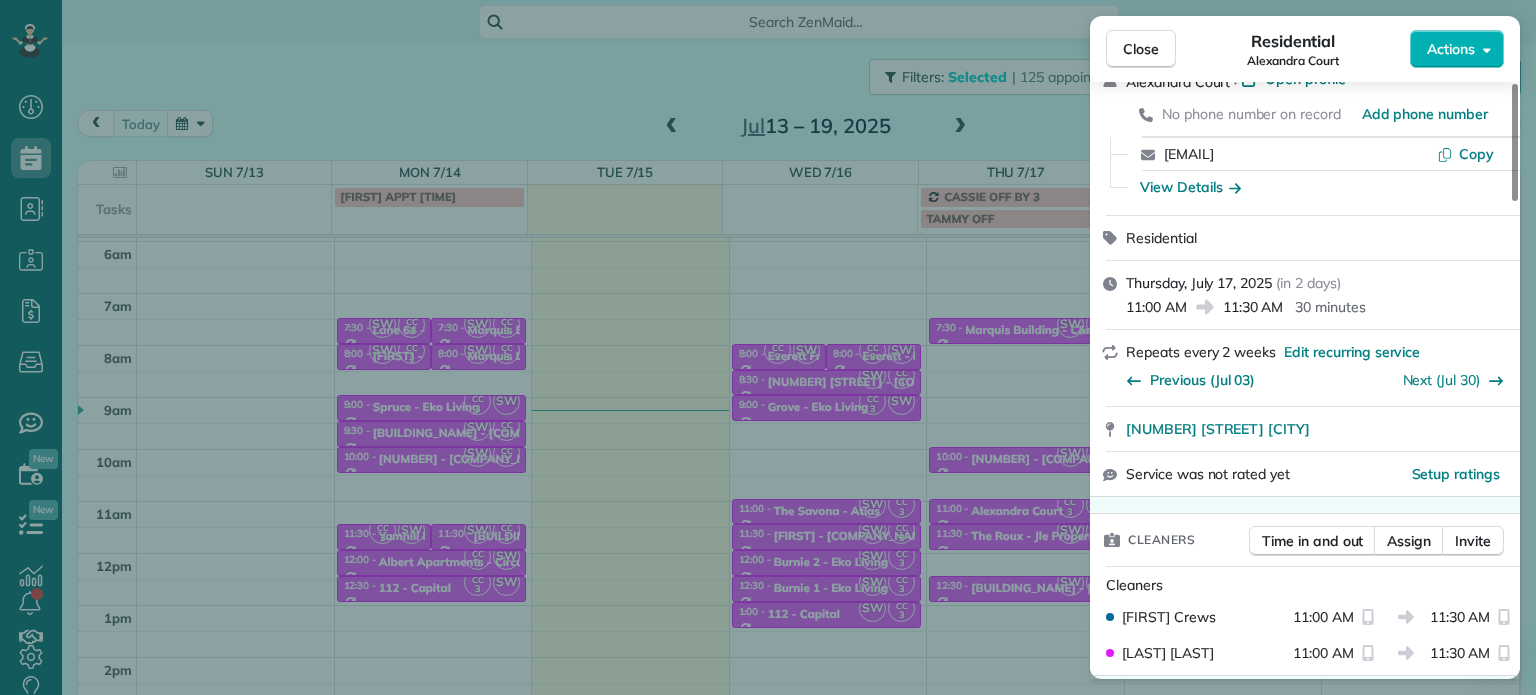 scroll, scrollTop: 200, scrollLeft: 0, axis: vertical 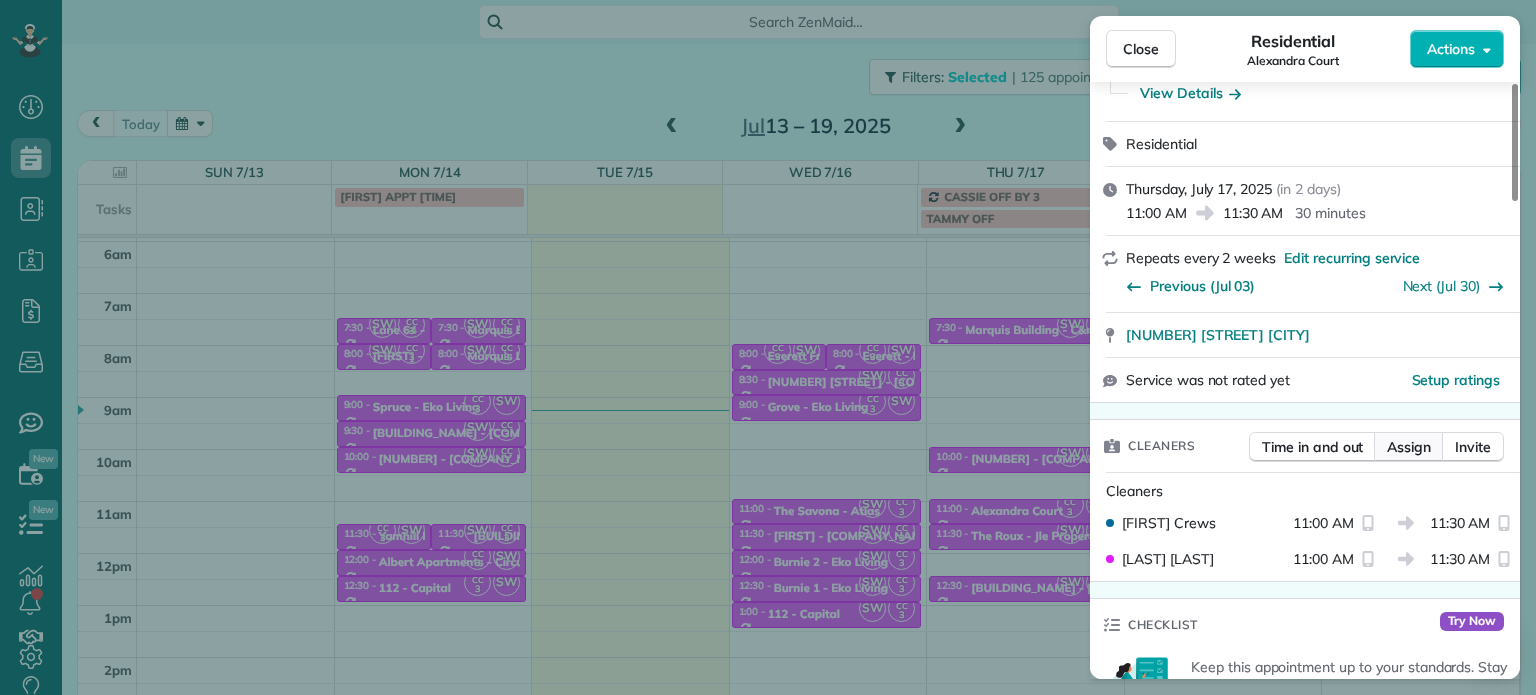 click on "Assign" at bounding box center [1409, 447] 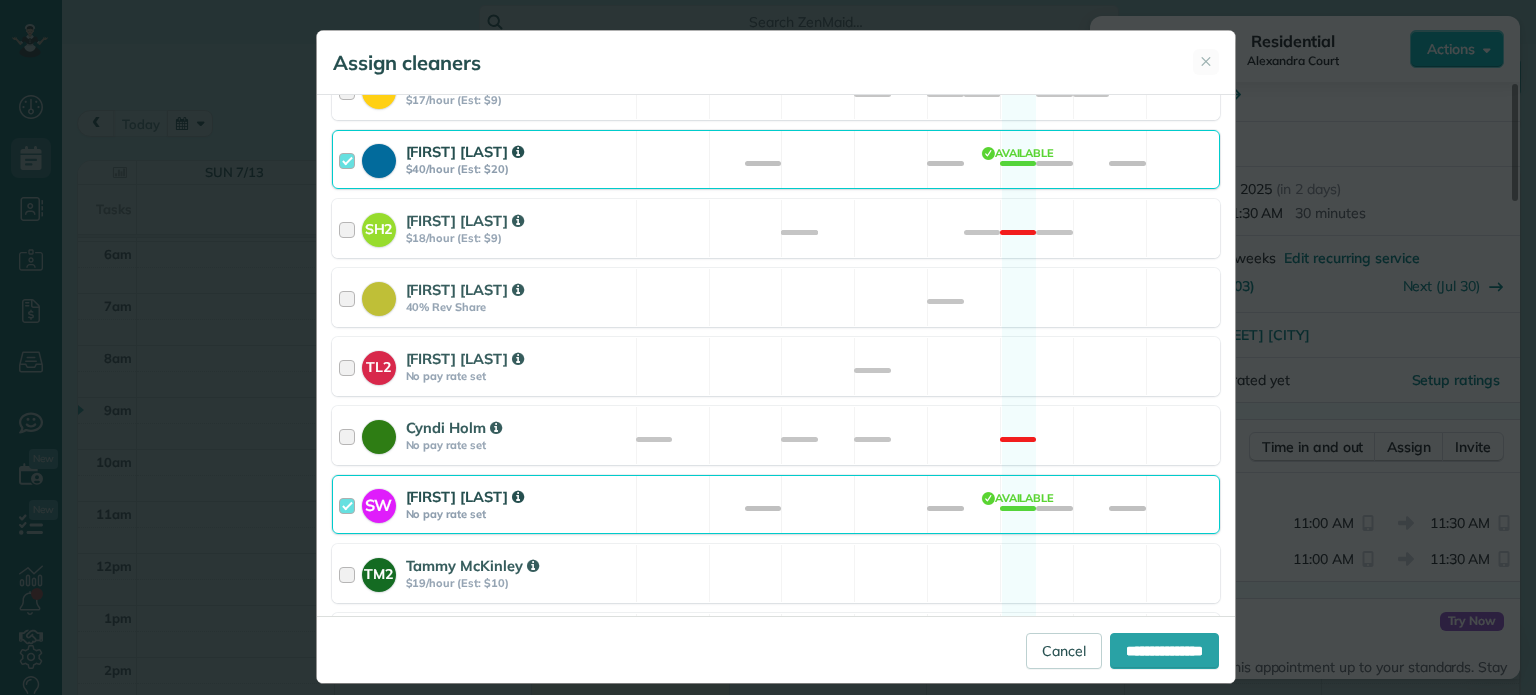 scroll, scrollTop: 800, scrollLeft: 0, axis: vertical 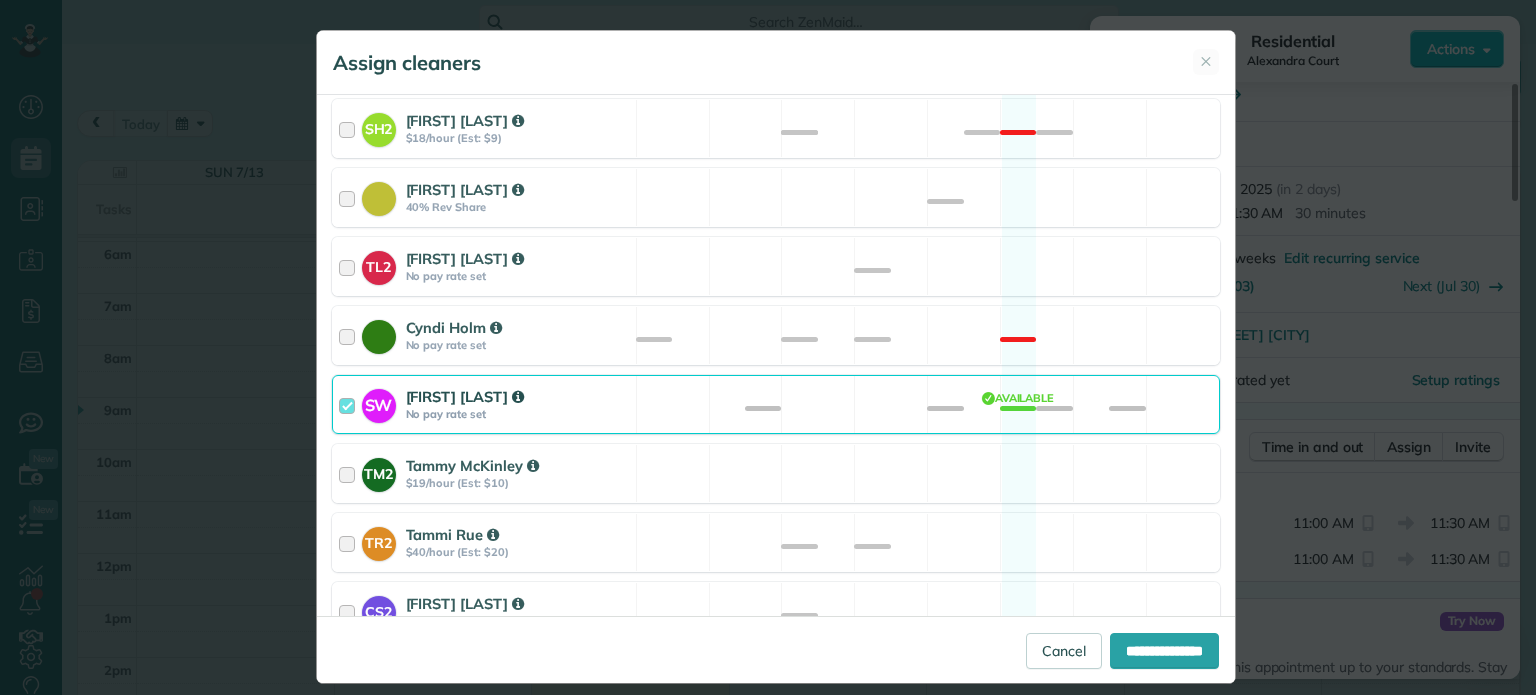 click on "SW
[FIRST] [LAST]
No pay rate set
Available" at bounding box center (776, 404) 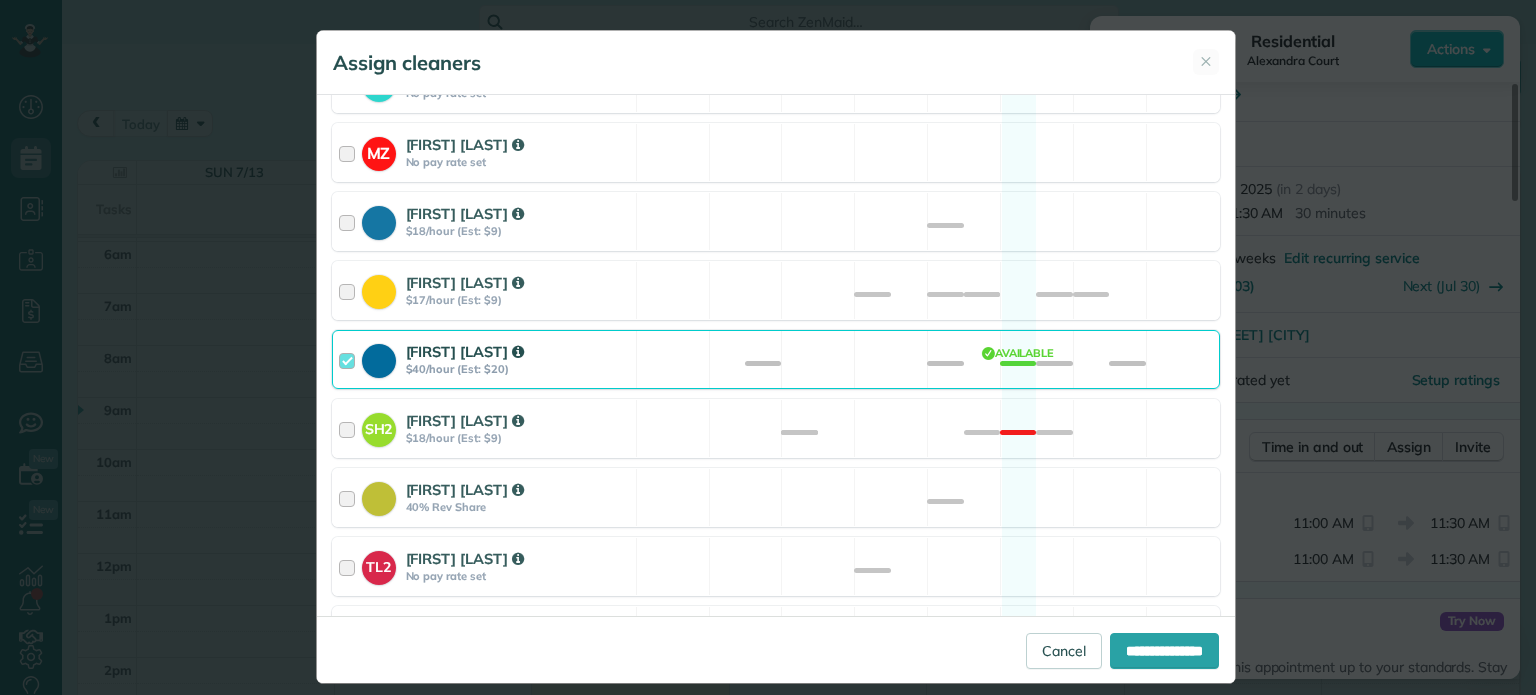 click on "[FIRST] [LAST]
[PRICE]/hour (Est: [PRICE])
Available" at bounding box center [776, 359] 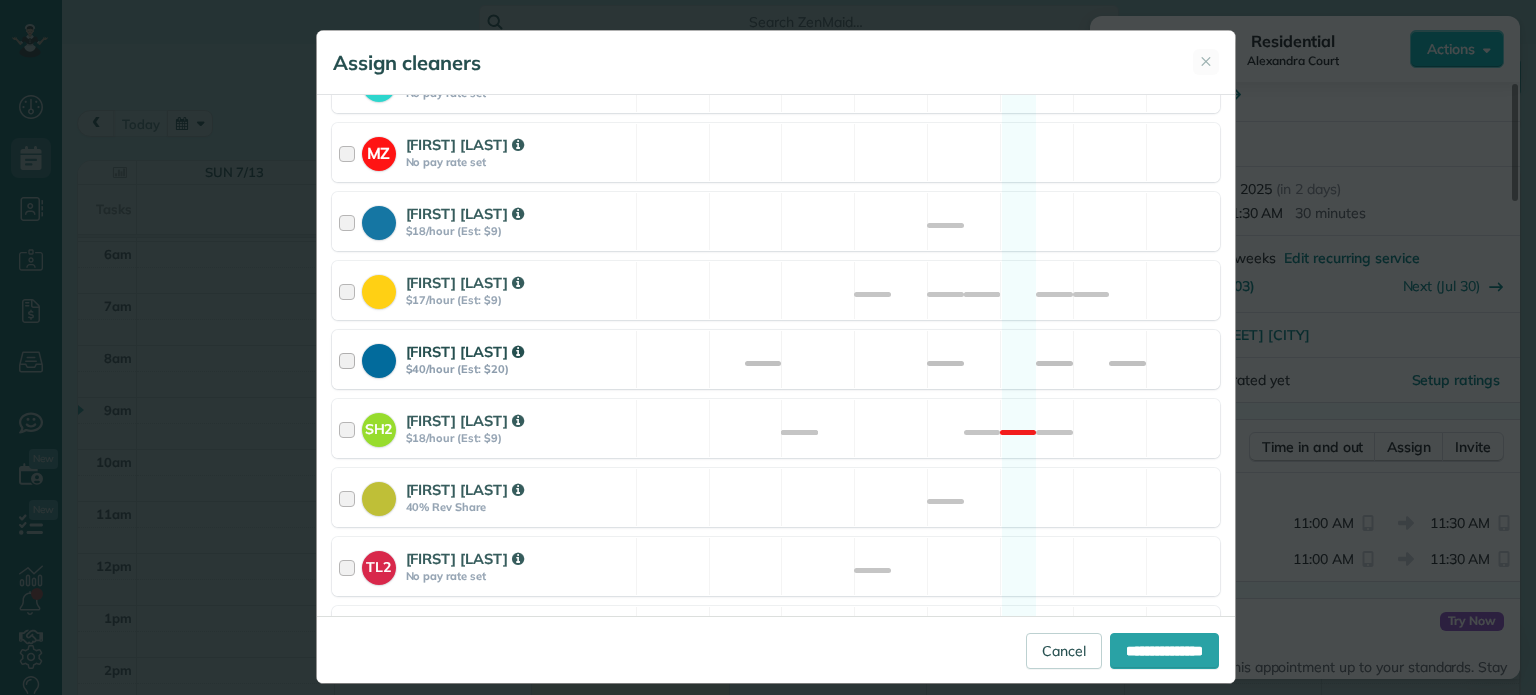 scroll, scrollTop: 700, scrollLeft: 0, axis: vertical 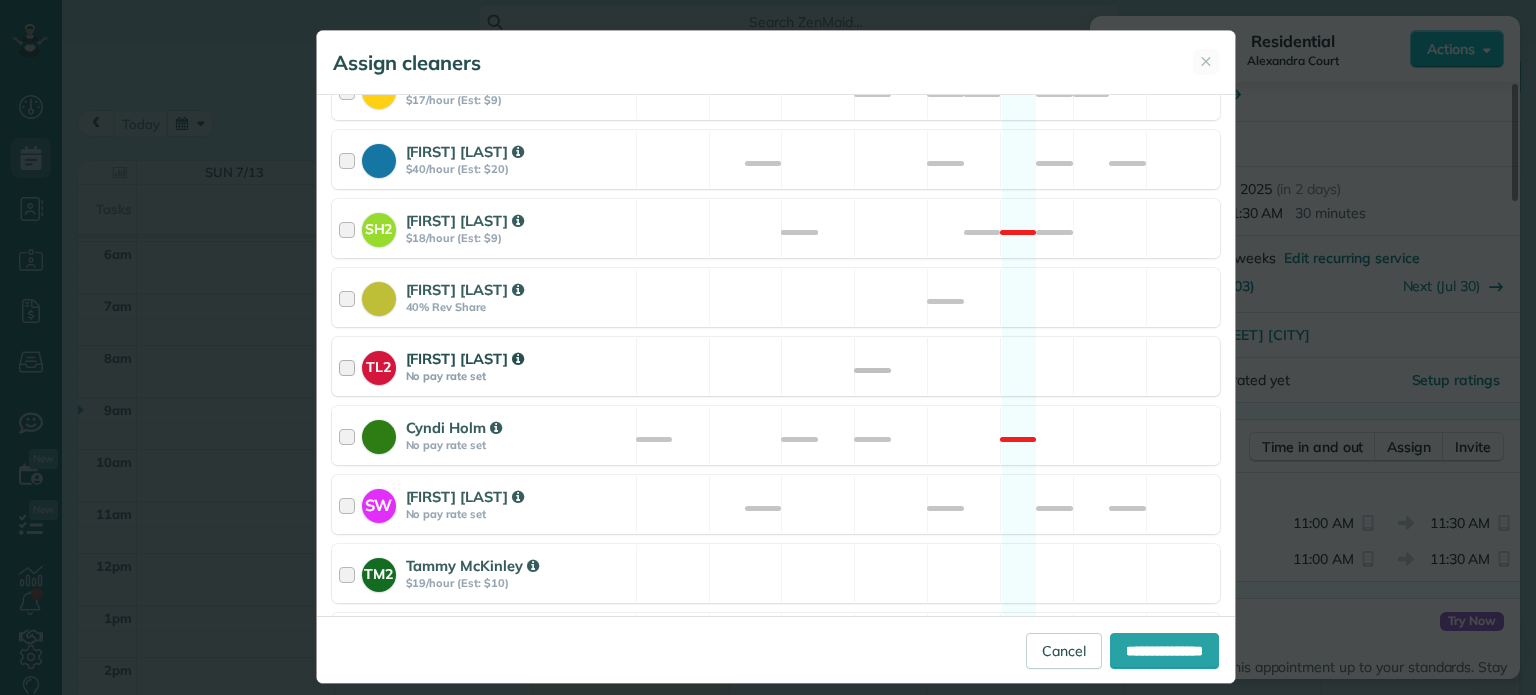 click on "TL2
[FIRST] [LAST]
No pay rate set
Available" at bounding box center (776, 366) 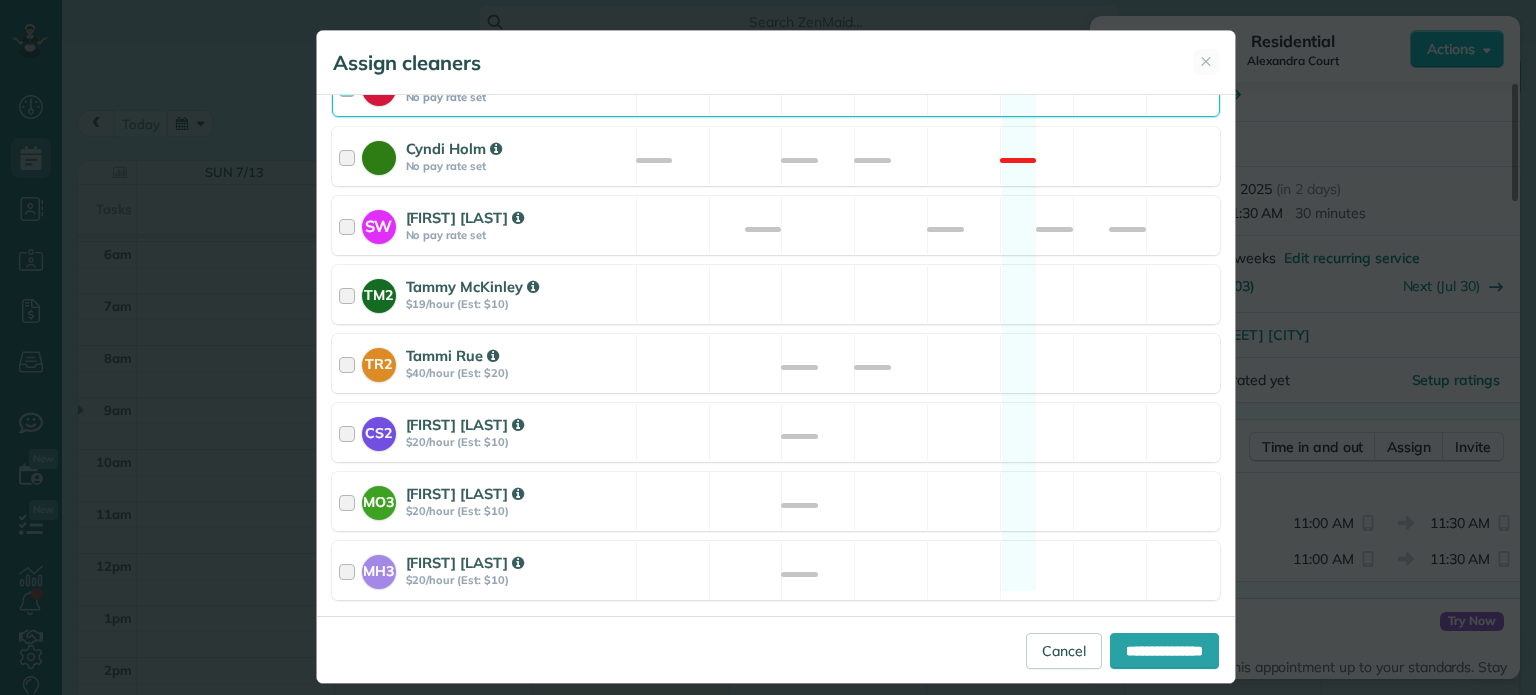 scroll, scrollTop: 1028, scrollLeft: 0, axis: vertical 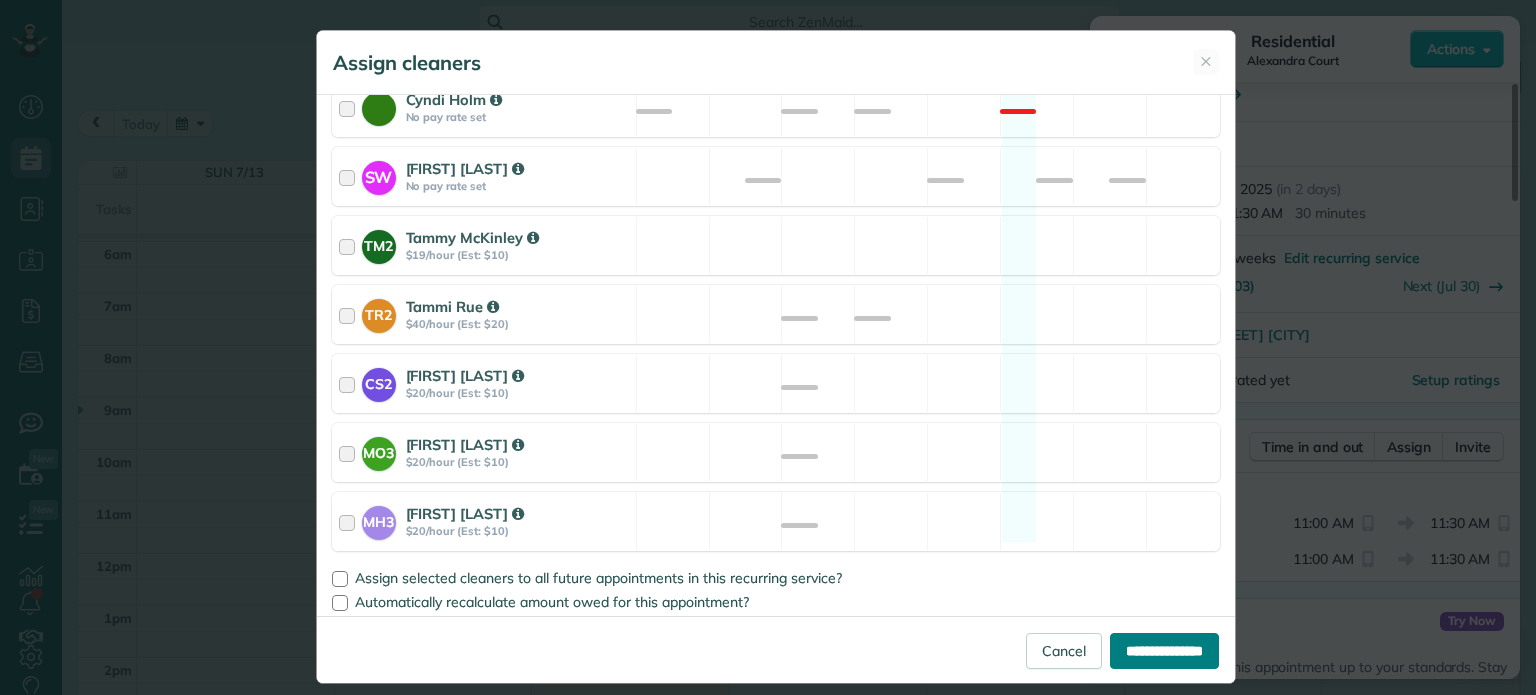 click on "**********" at bounding box center (1164, 651) 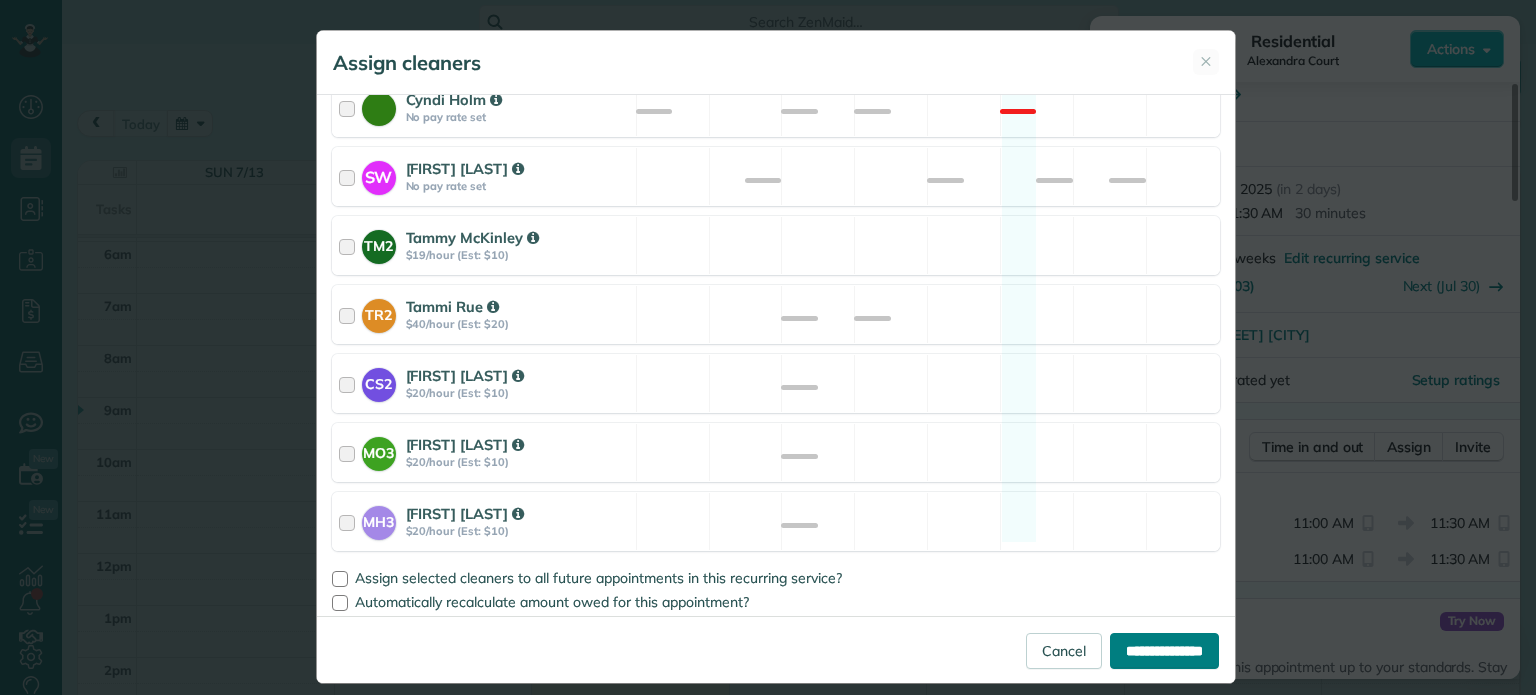 type on "**********" 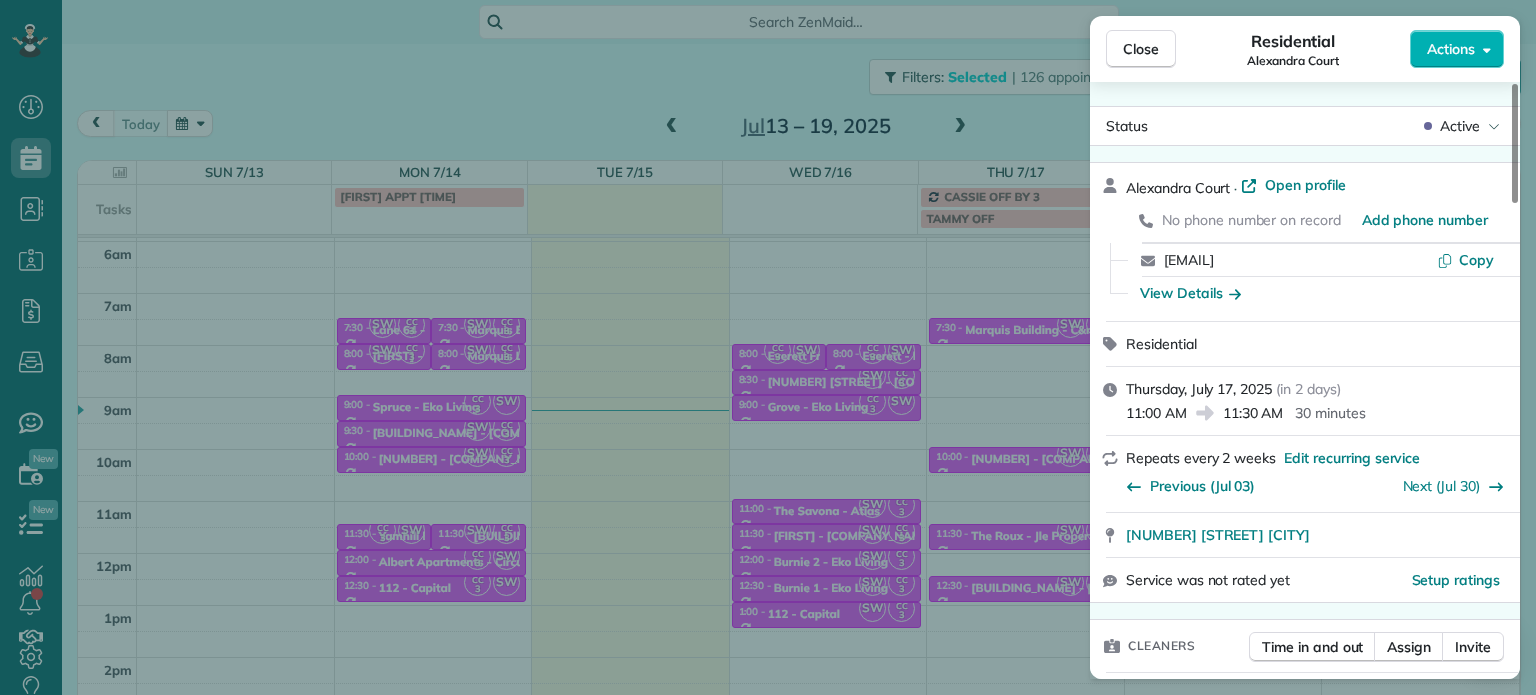 click on "Close Residential [BUILDING_NAME] Actions Status Active [BUILDING_NAME] · Open profile No phone number on record Add phone number [EMAIL] Copy View Details Residential [DAY], [MONTH] [DAY] [YEAR] ( in [DAYS] days ) [TIME] [TIME] [DURATION] Repeats every [WEEKS] Edit recurring service Previous ([MONTH] [DAY]) Next ([MONTH] [DAY]) [NUMBER] [STREET] [CITY] ? ? Service was not rated yet Setup ratings Cleaners Time in and out Assign Invite Cleaners [FIRST] [LAST] [TIME] [TIME] Checklist Try Now Keep this appointment up to your standards. Stay on top of every detail, keep your cleaners organised, and your client happy. Assign a checklist Watch a 5 min demo Billing Billing actions Price [PRICE] Overcharge [PRICE] Discount [PRICE] Coupon discount - Primary tax - Secondary tax - Total appointment price [PRICE] Tips collected New feature! [PRICE] Mark as paid Total including tip [PRICE] Get paid online in no-time! Send an invoice and reward your cleaners with tips Charge customer credit card Work items 1 0 (" at bounding box center [768, 347] 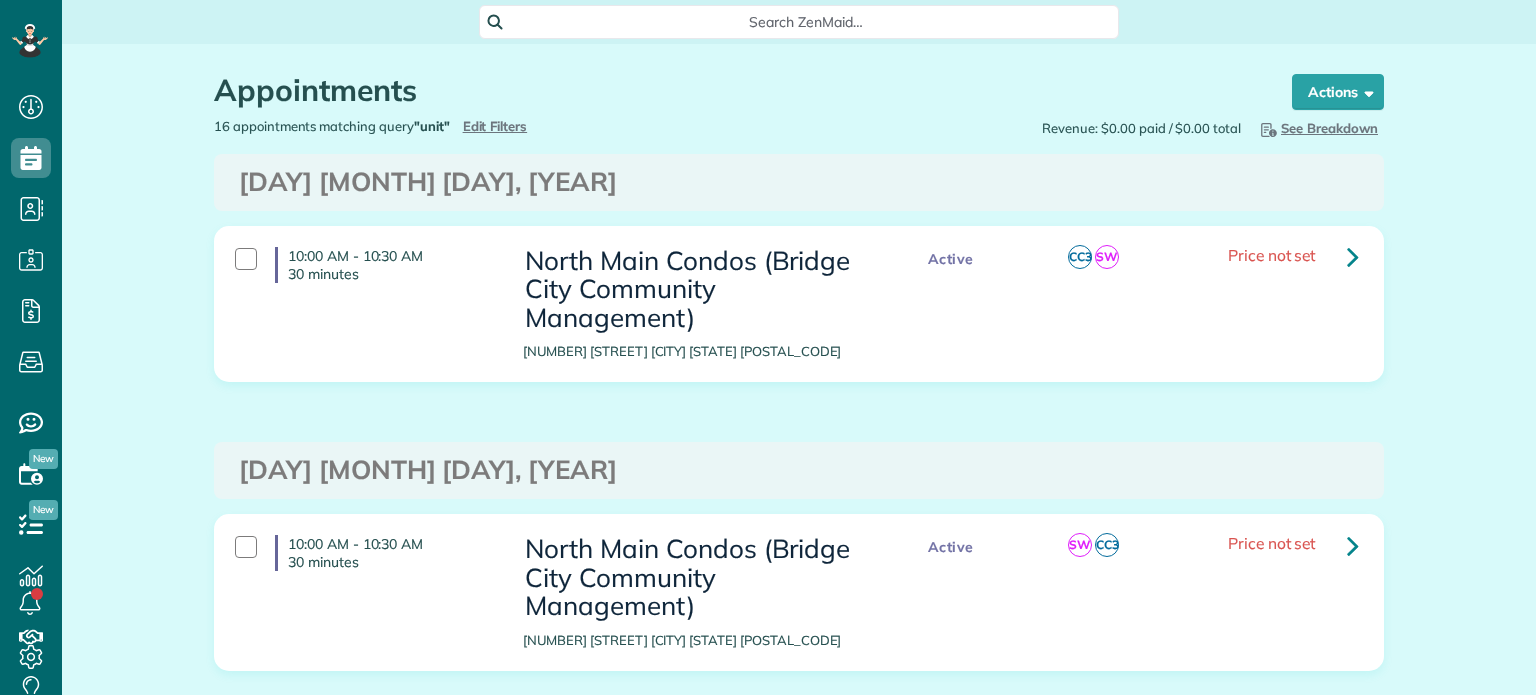 scroll, scrollTop: 0, scrollLeft: 0, axis: both 